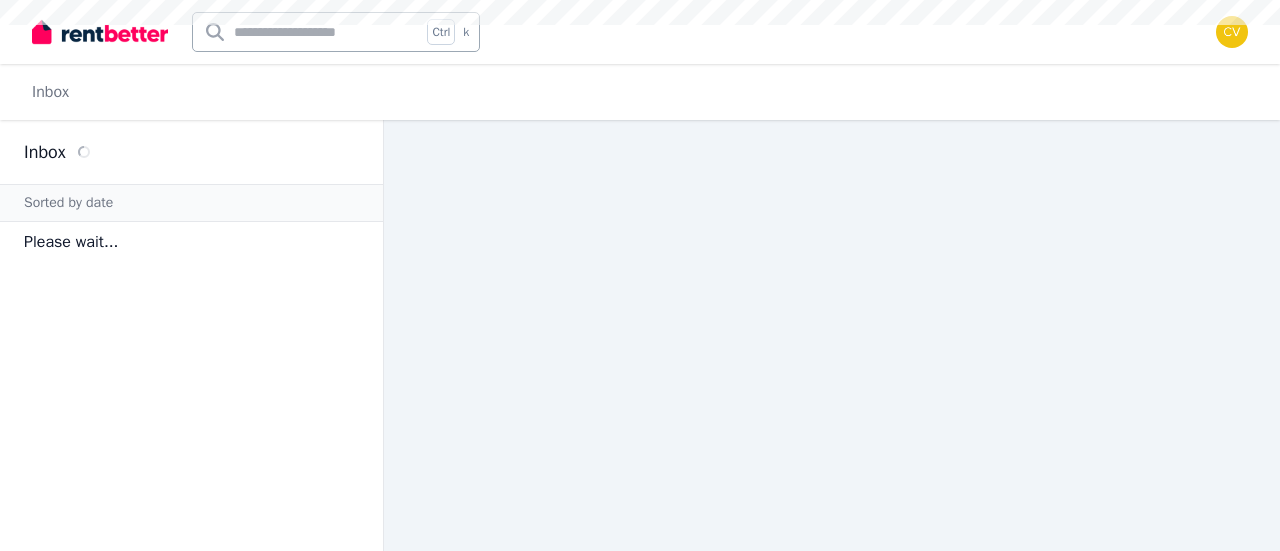 scroll, scrollTop: 0, scrollLeft: 0, axis: both 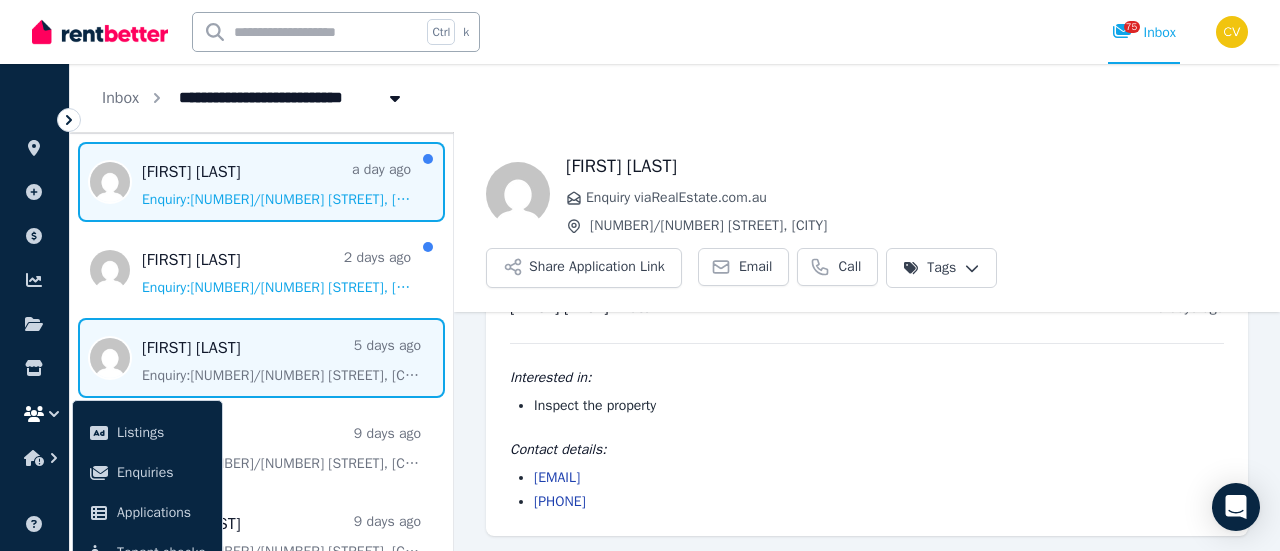 click at bounding box center (261, 182) 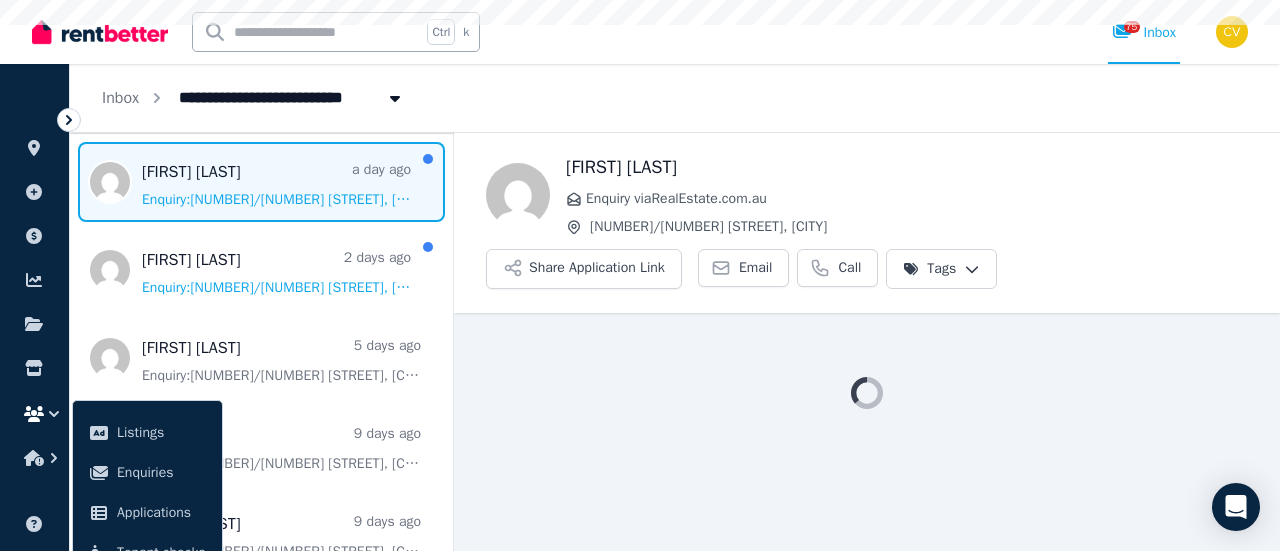 scroll, scrollTop: 0, scrollLeft: 0, axis: both 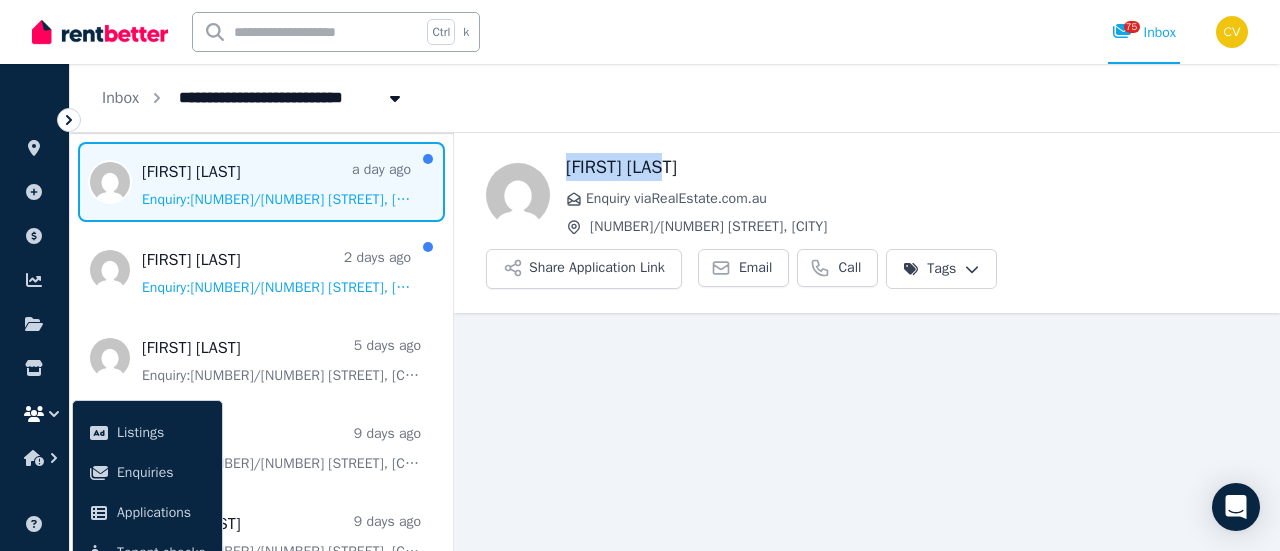 drag, startPoint x: 703, startPoint y: 171, endPoint x: 565, endPoint y: 177, distance: 138.13037 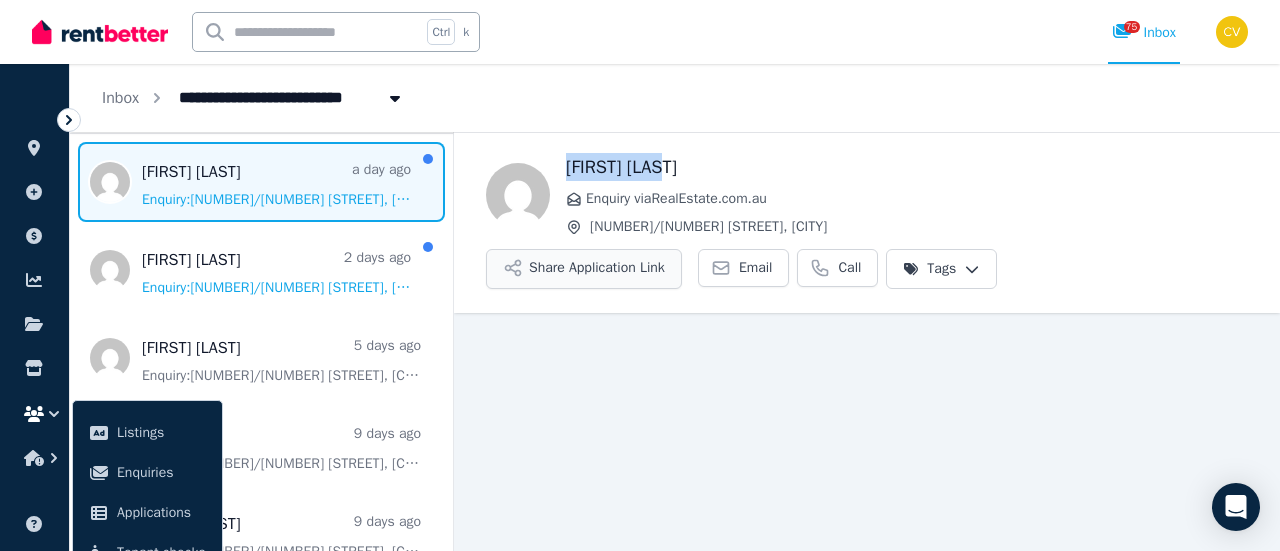 scroll, scrollTop: 94, scrollLeft: 0, axis: vertical 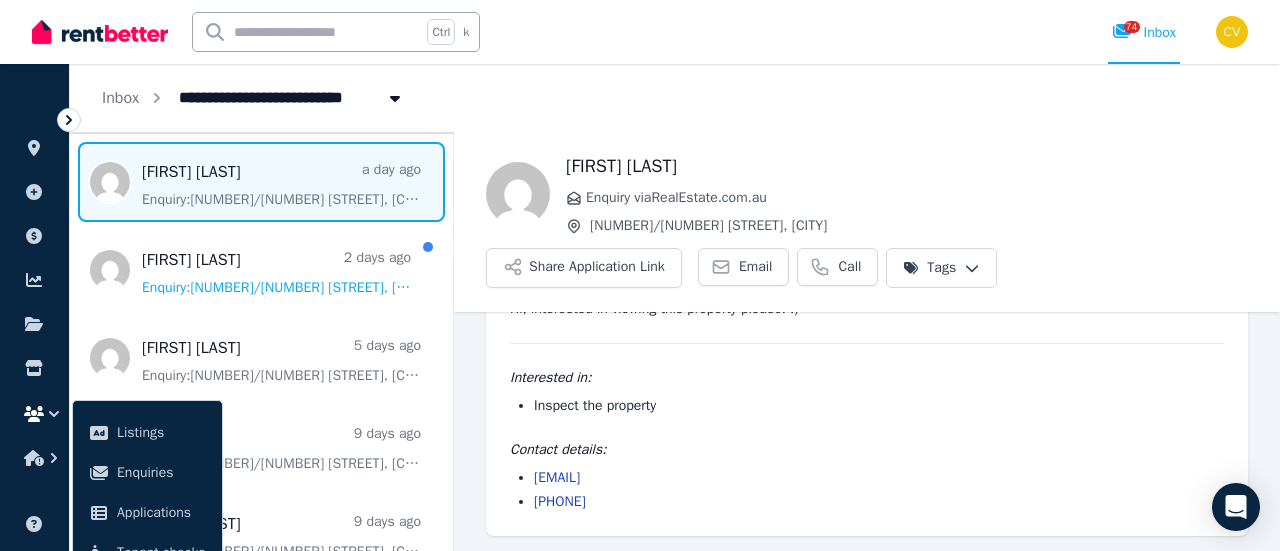 click at bounding box center (307, 32) 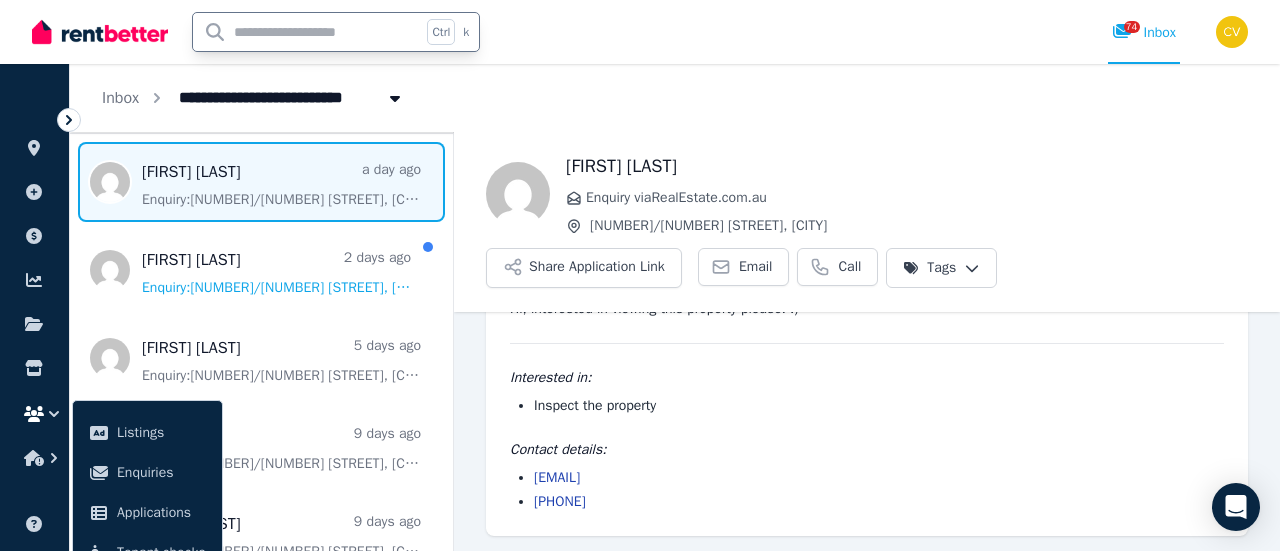paste on "**********" 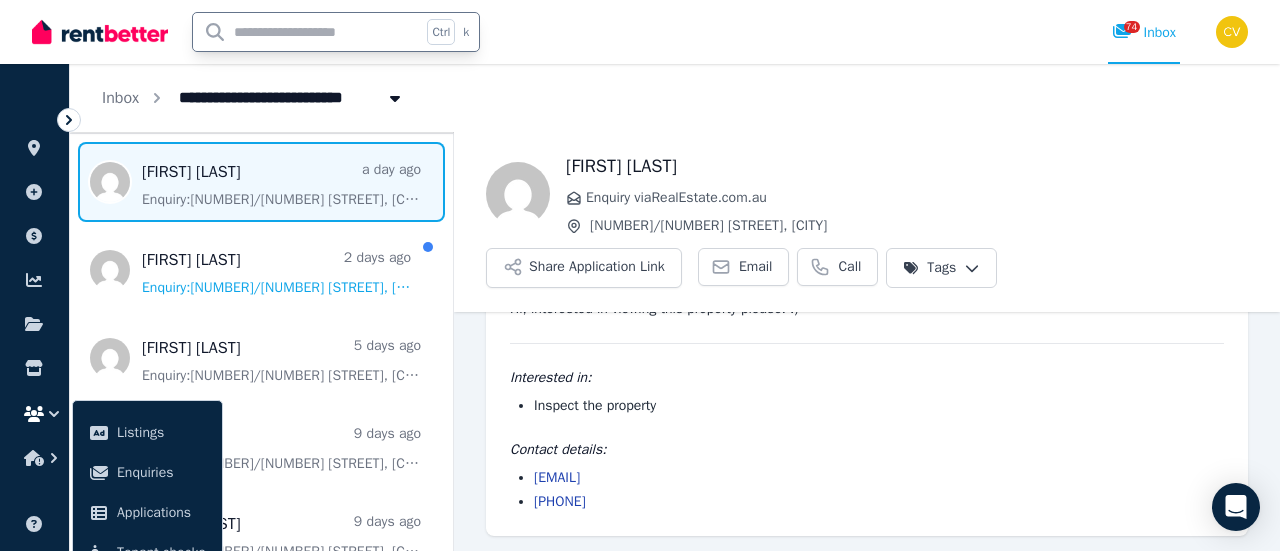type on "**********" 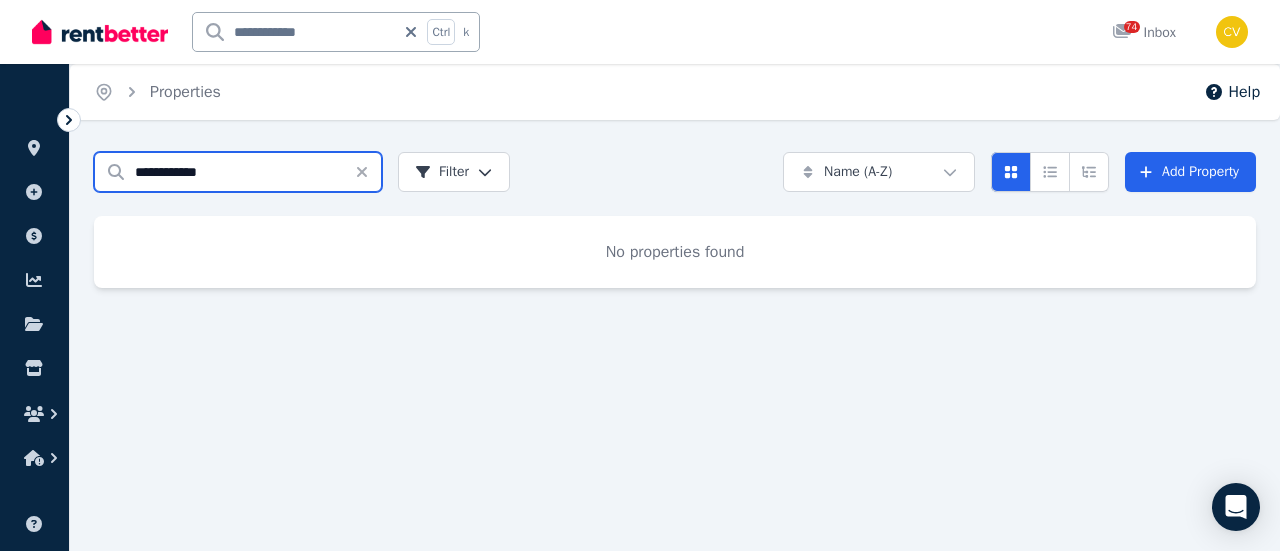 click on "**********" at bounding box center [238, 172] 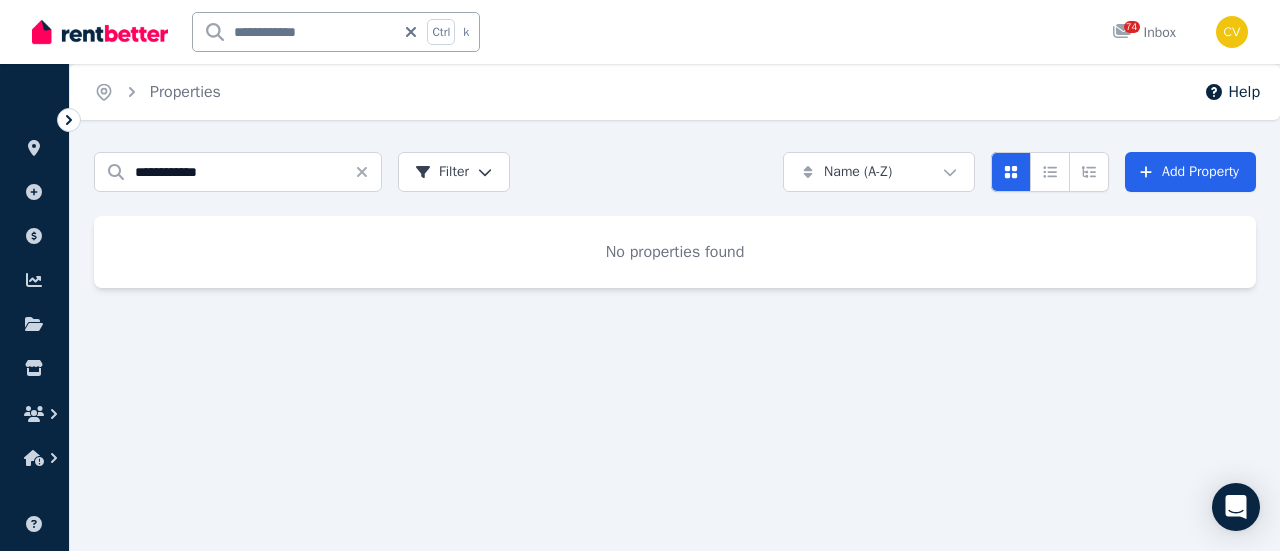 click at bounding box center [100, 32] 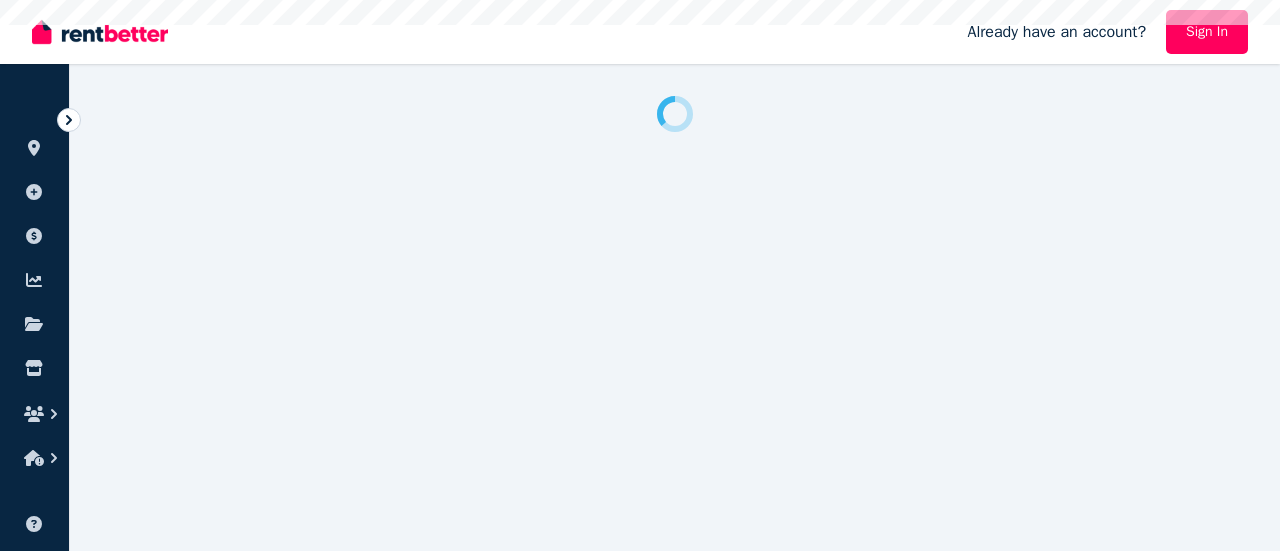 scroll, scrollTop: 0, scrollLeft: 0, axis: both 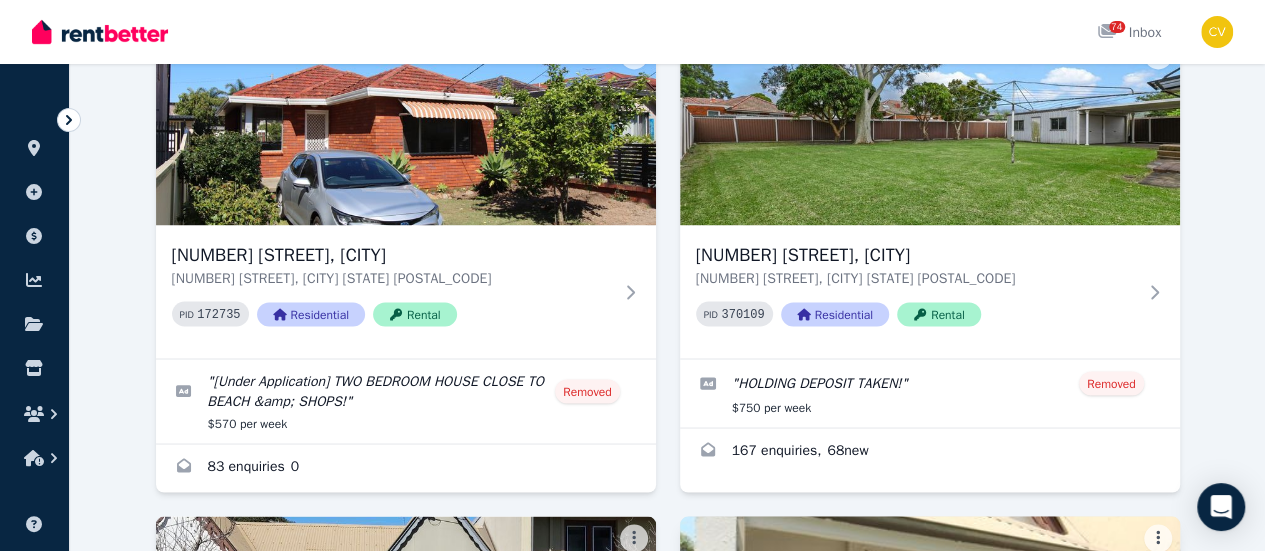 click at bounding box center [929, 612] 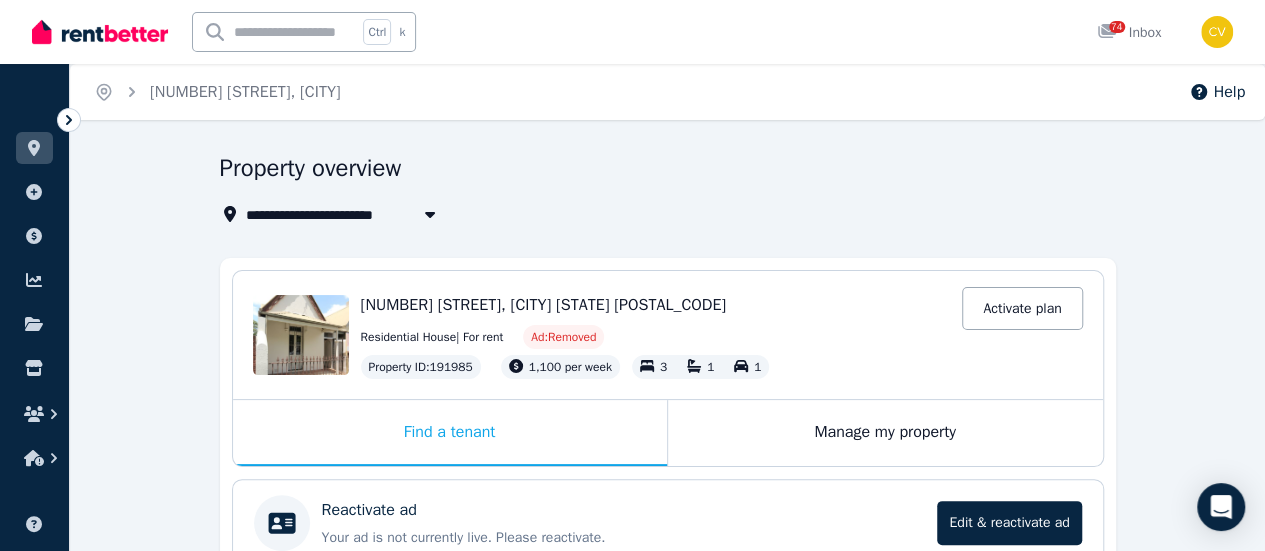 scroll, scrollTop: 100, scrollLeft: 0, axis: vertical 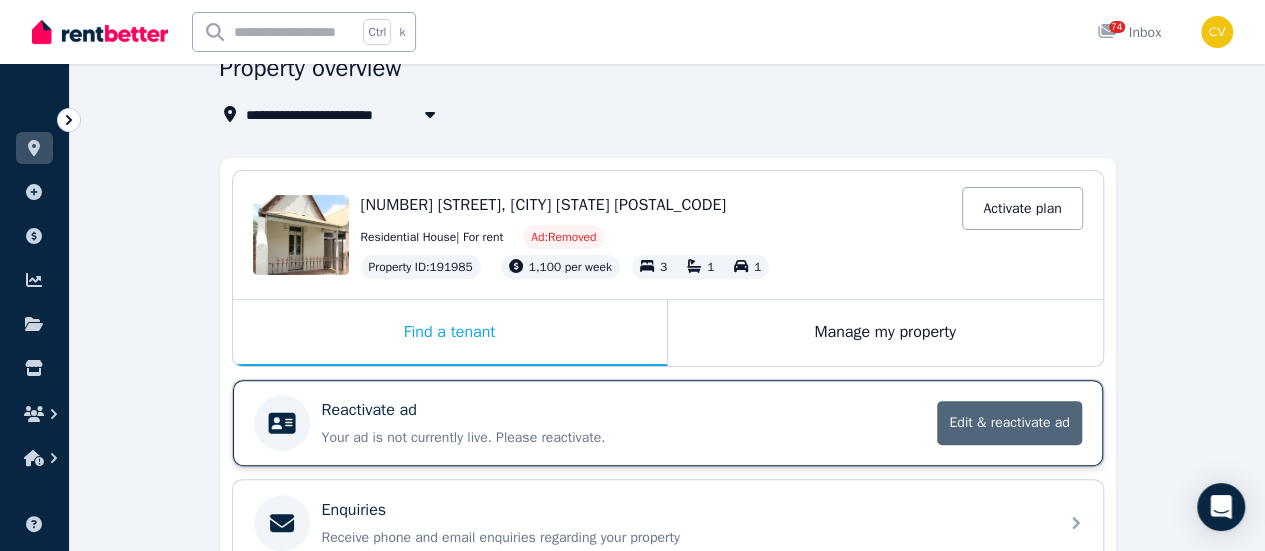 click on "Edit & reactivate ad" at bounding box center [1009, 423] 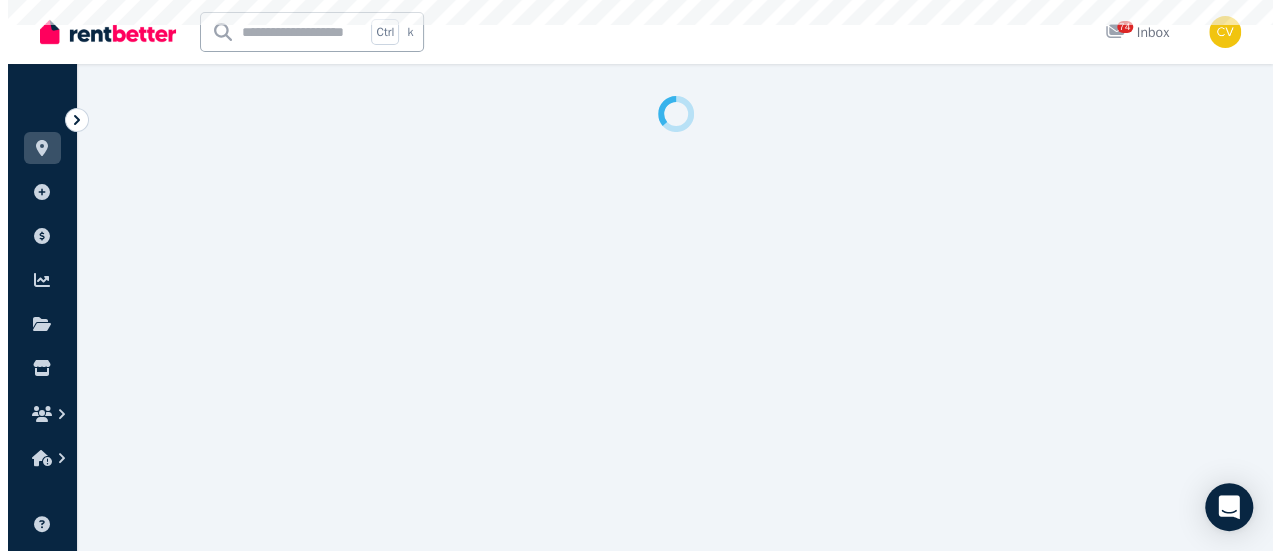 scroll, scrollTop: 0, scrollLeft: 0, axis: both 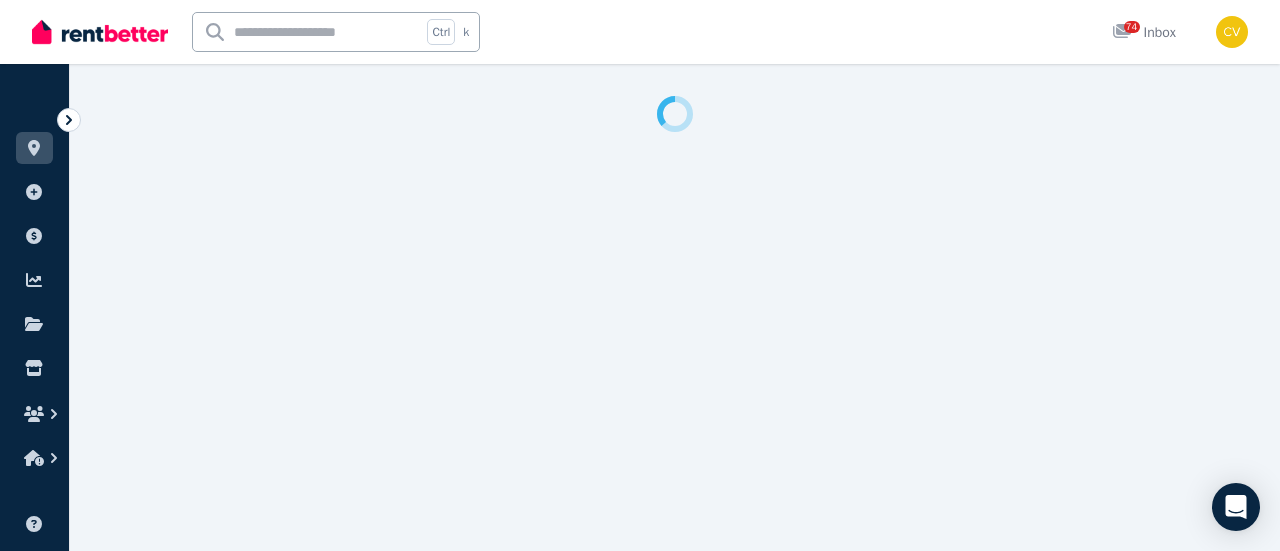select on "**********" 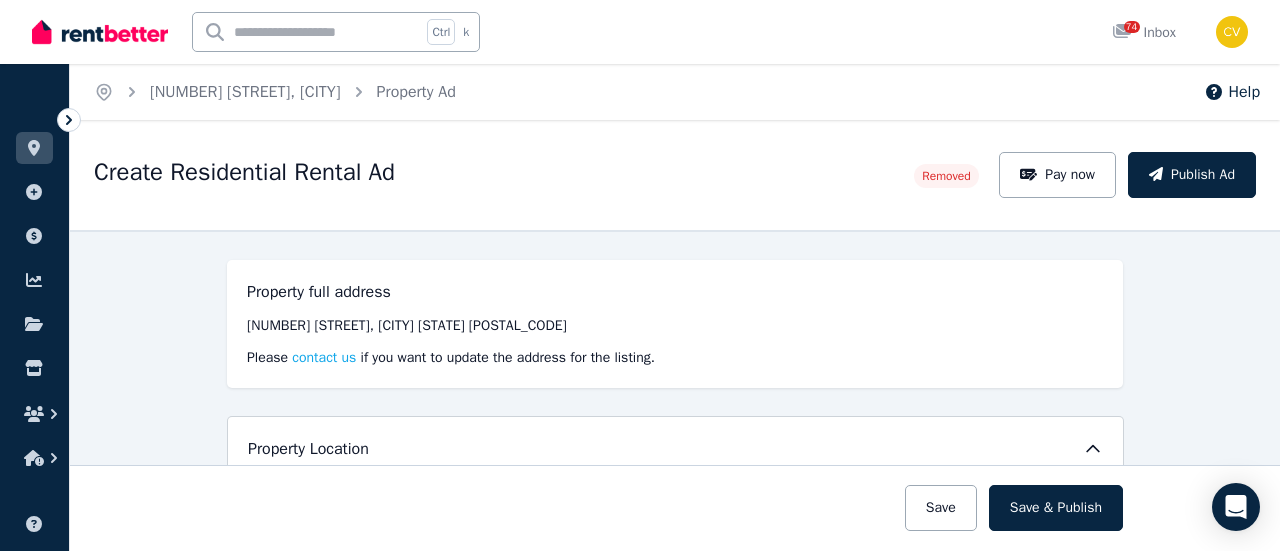 scroll, scrollTop: 300, scrollLeft: 0, axis: vertical 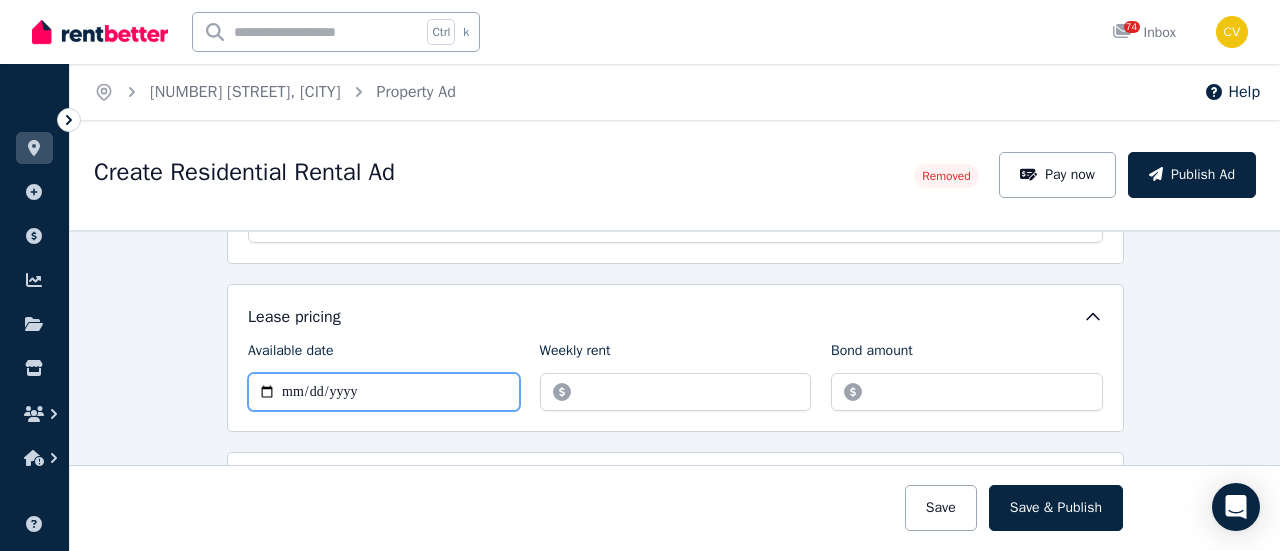 click on "**********" at bounding box center (384, 392) 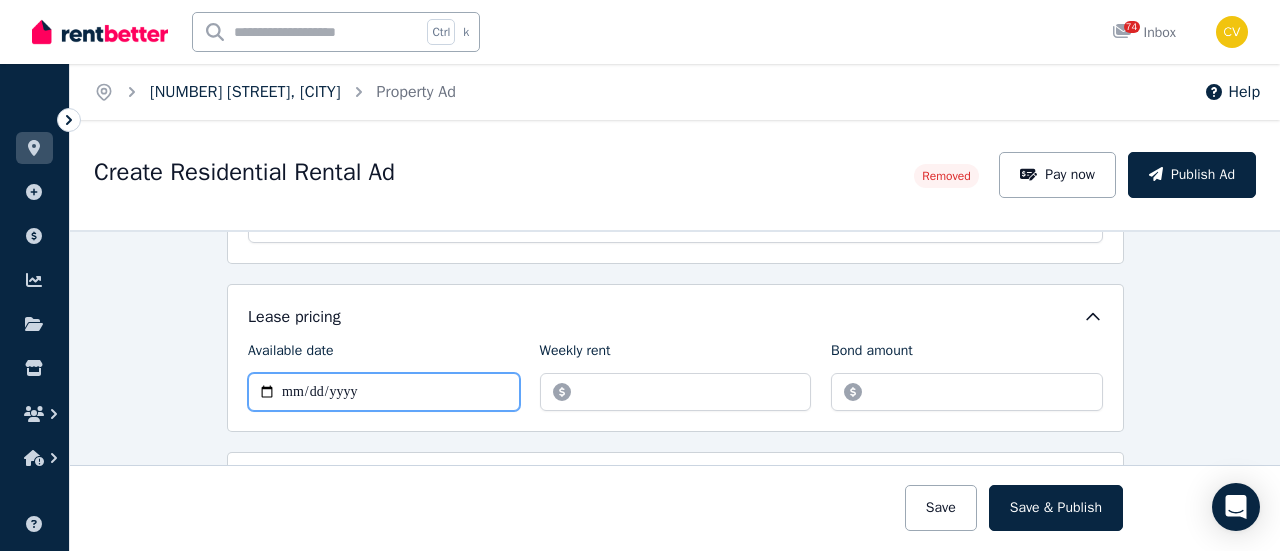 type on "**********" 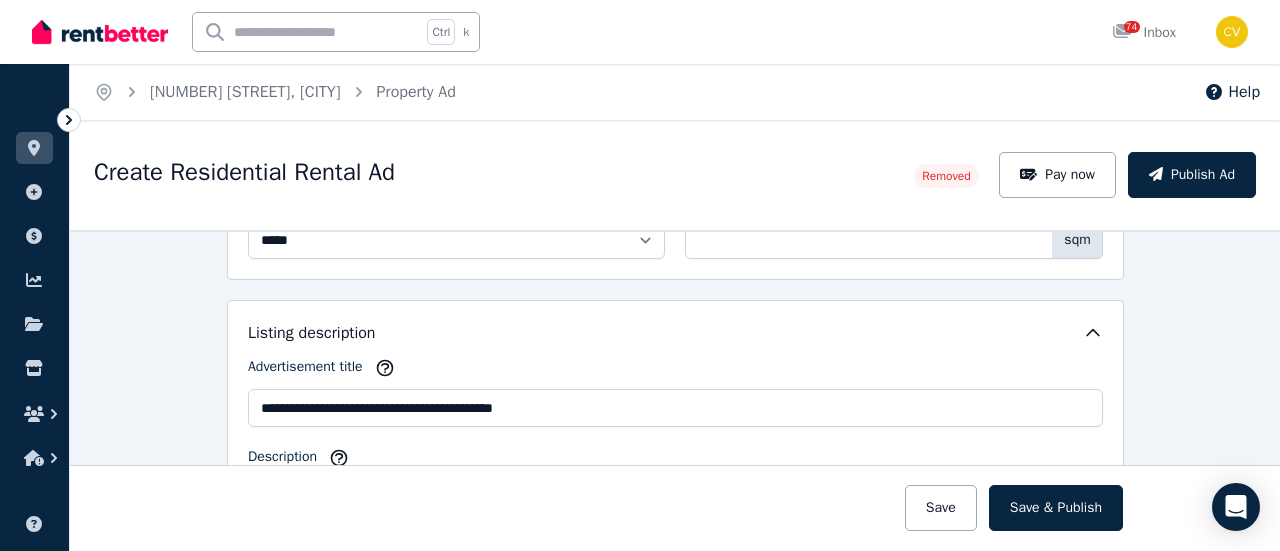 scroll, scrollTop: 900, scrollLeft: 0, axis: vertical 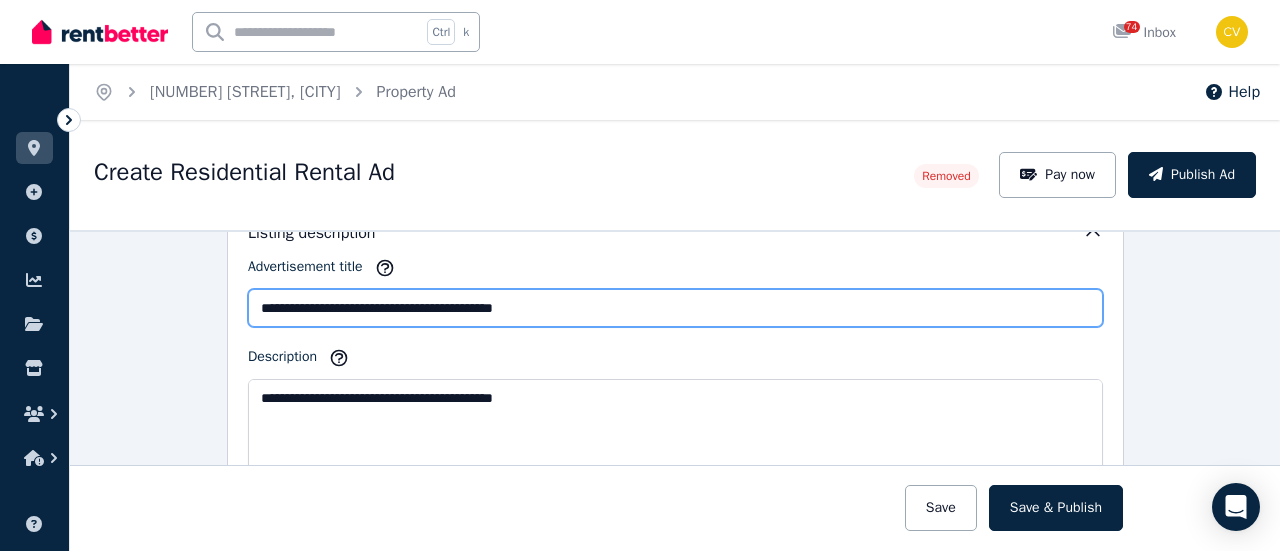 drag, startPoint x: 540, startPoint y: 307, endPoint x: 507, endPoint y: 303, distance: 33.24154 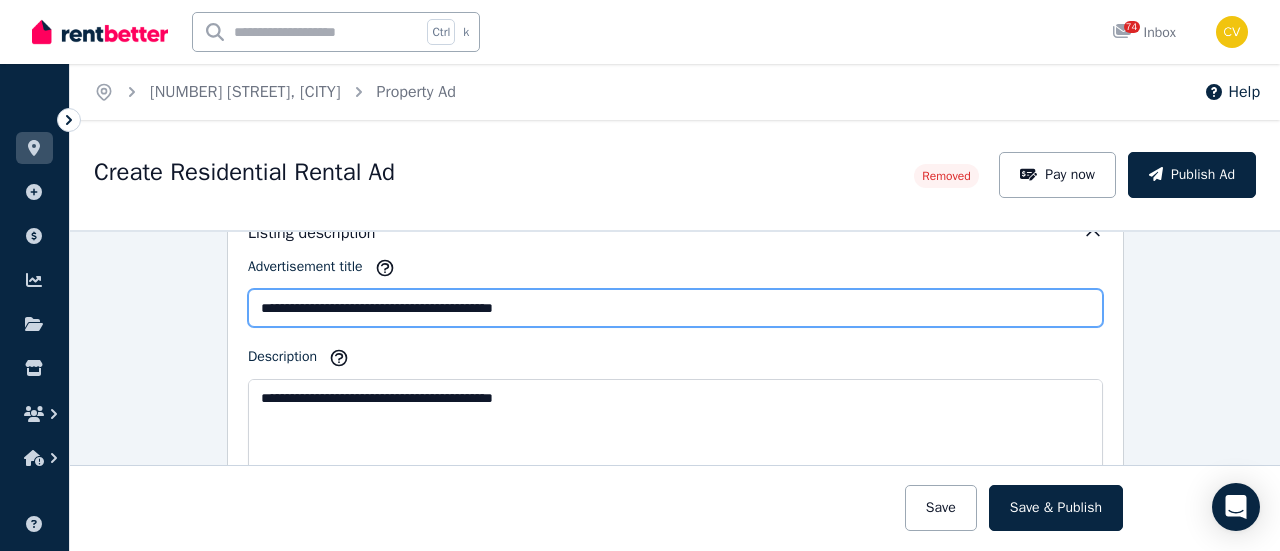 click on "**********" at bounding box center [675, 308] 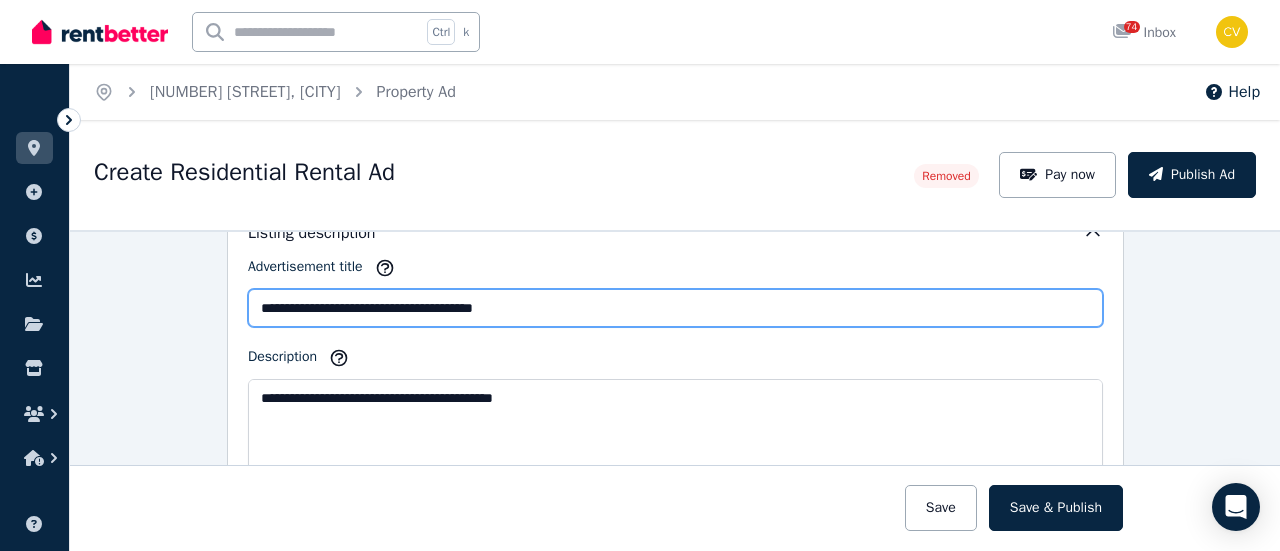 type on "**********" 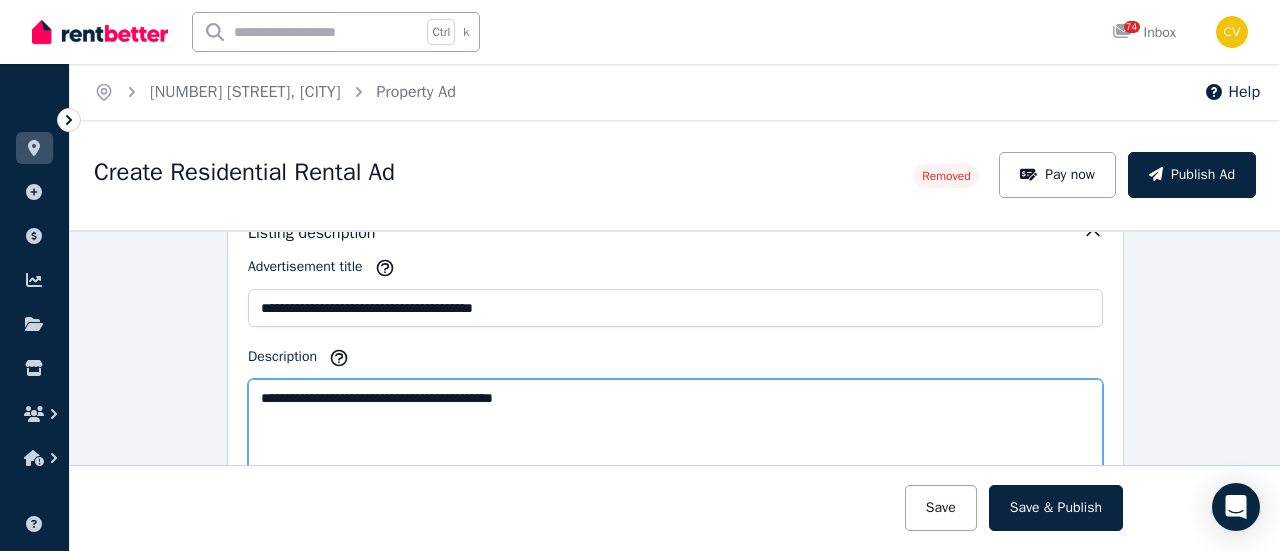 drag, startPoint x: 542, startPoint y: 396, endPoint x: 513, endPoint y: 392, distance: 29.274563 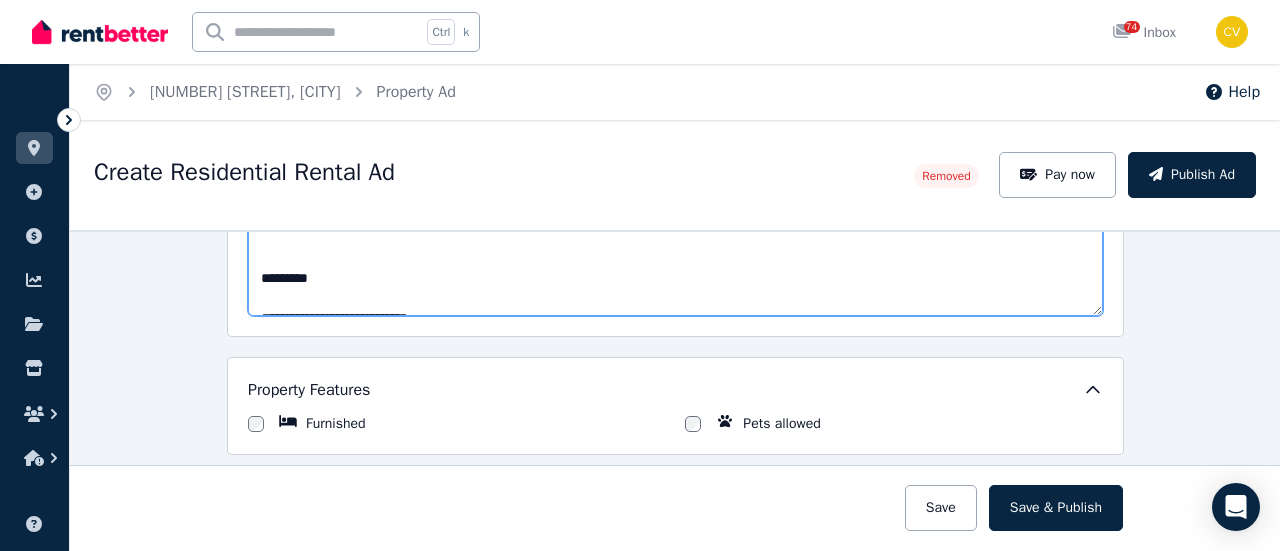 scroll, scrollTop: 900, scrollLeft: 0, axis: vertical 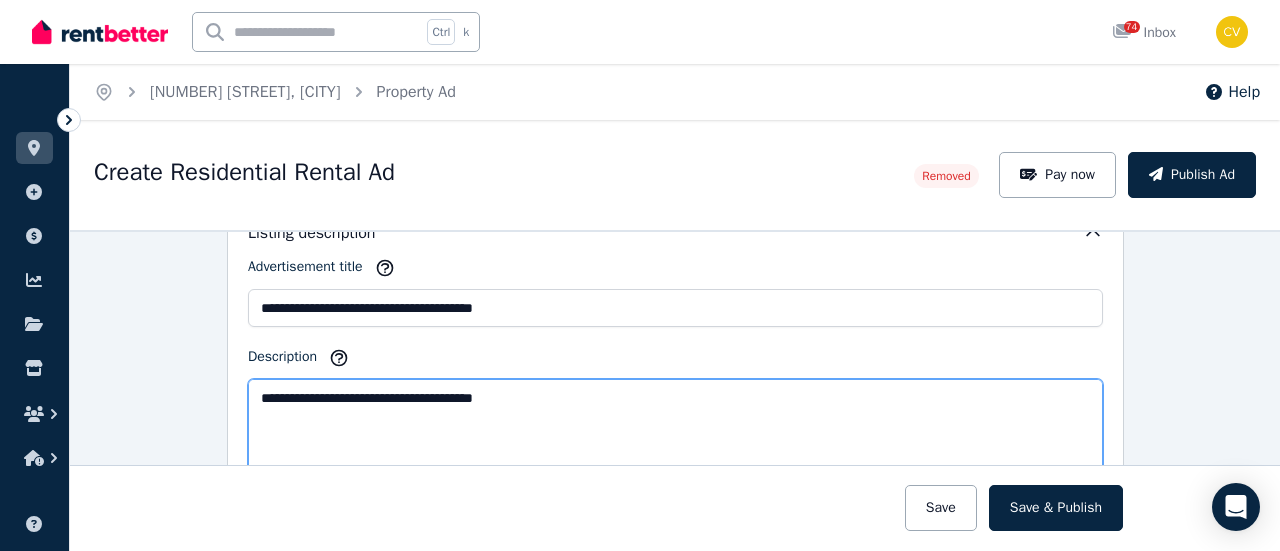 click on "**********" at bounding box center (675, 447) 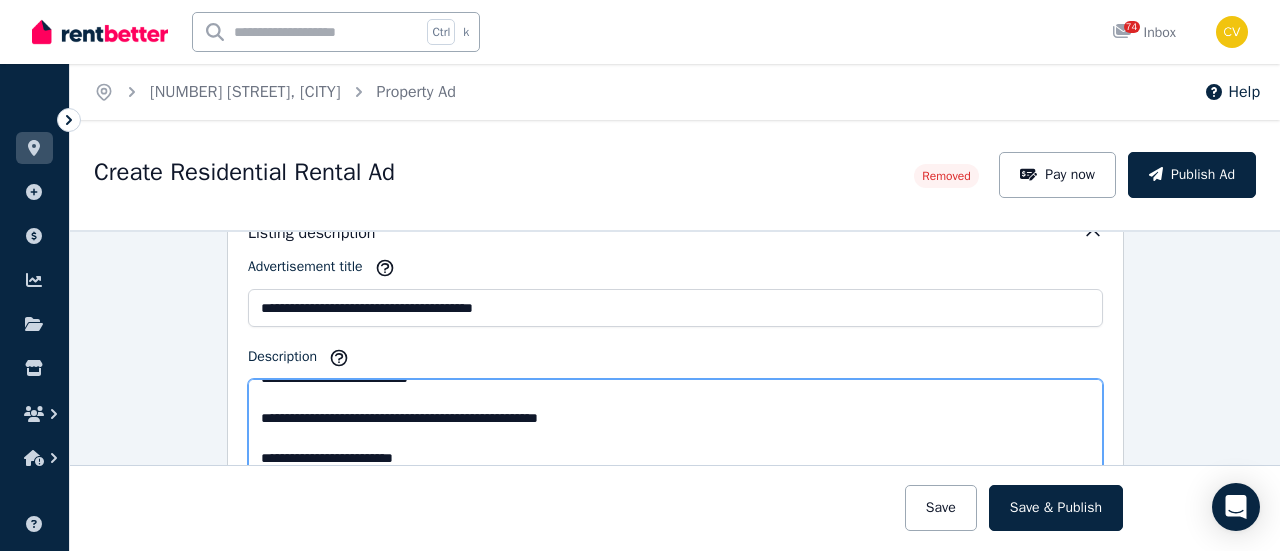 scroll, scrollTop: 0, scrollLeft: 0, axis: both 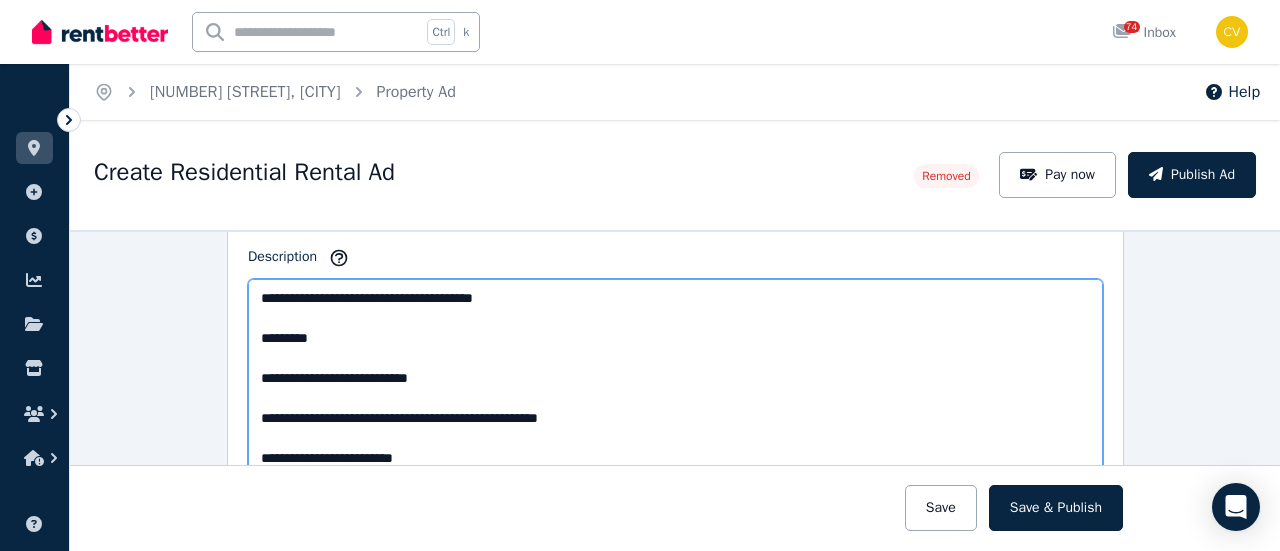 drag, startPoint x: 1091, startPoint y: 405, endPoint x: 1128, endPoint y: 572, distance: 171.0497 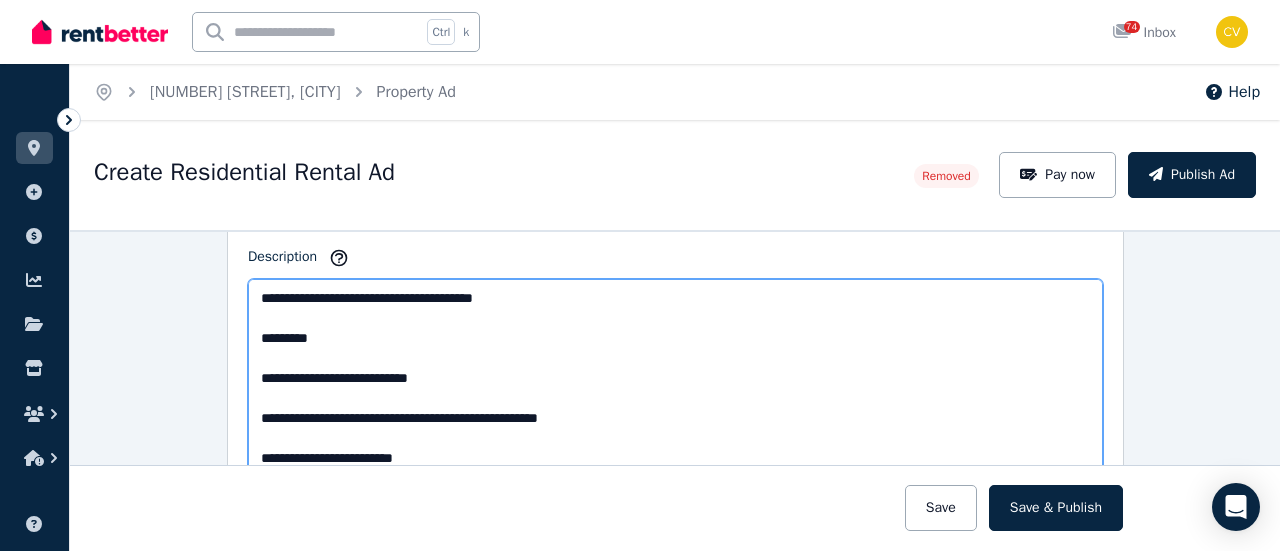 click on "**********" at bounding box center [640, 275] 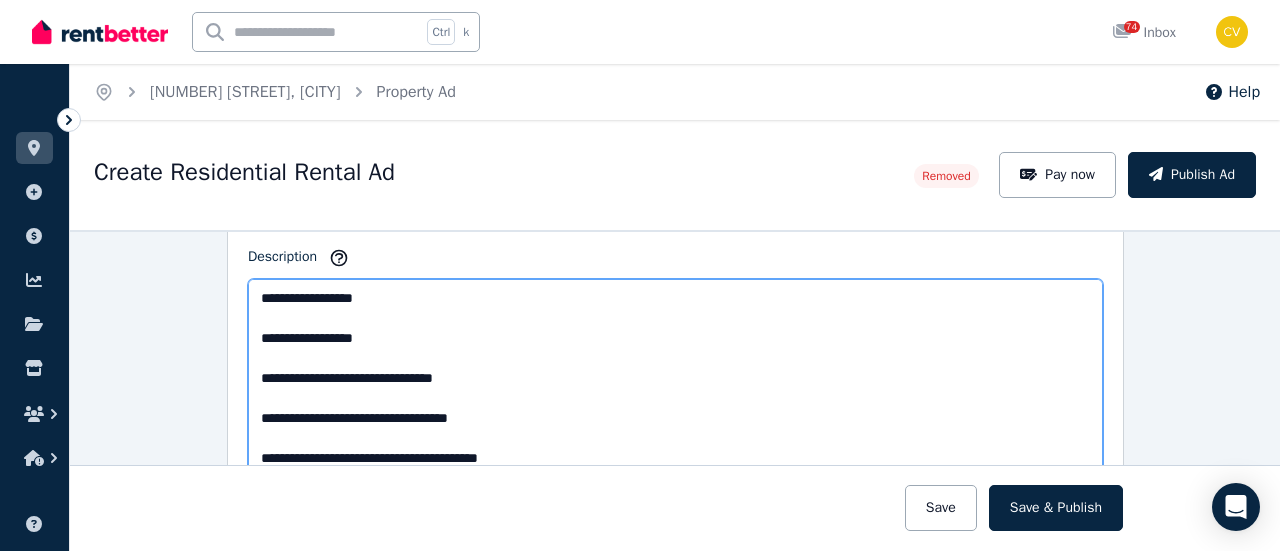 scroll, scrollTop: 413, scrollLeft: 0, axis: vertical 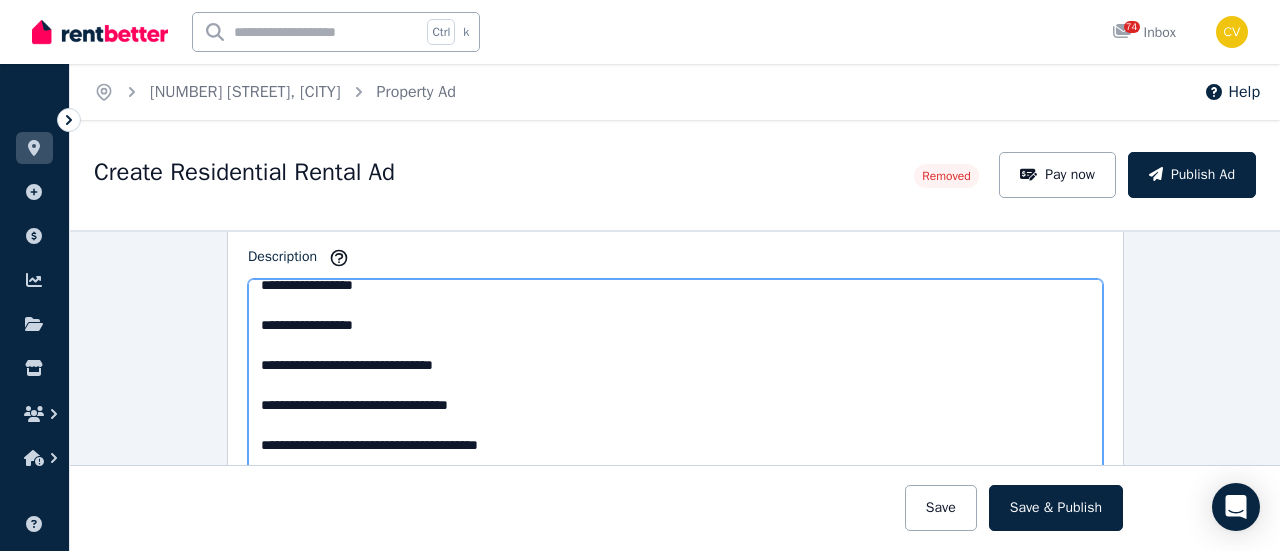 click on "**********" at bounding box center (675, 431) 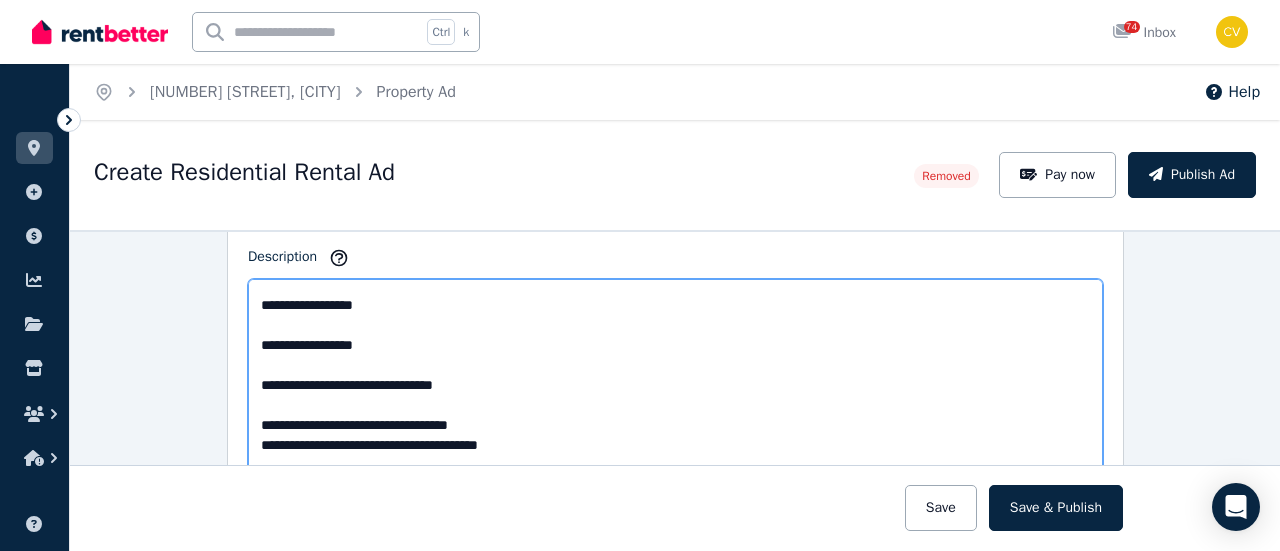 click on "**********" at bounding box center [675, 431] 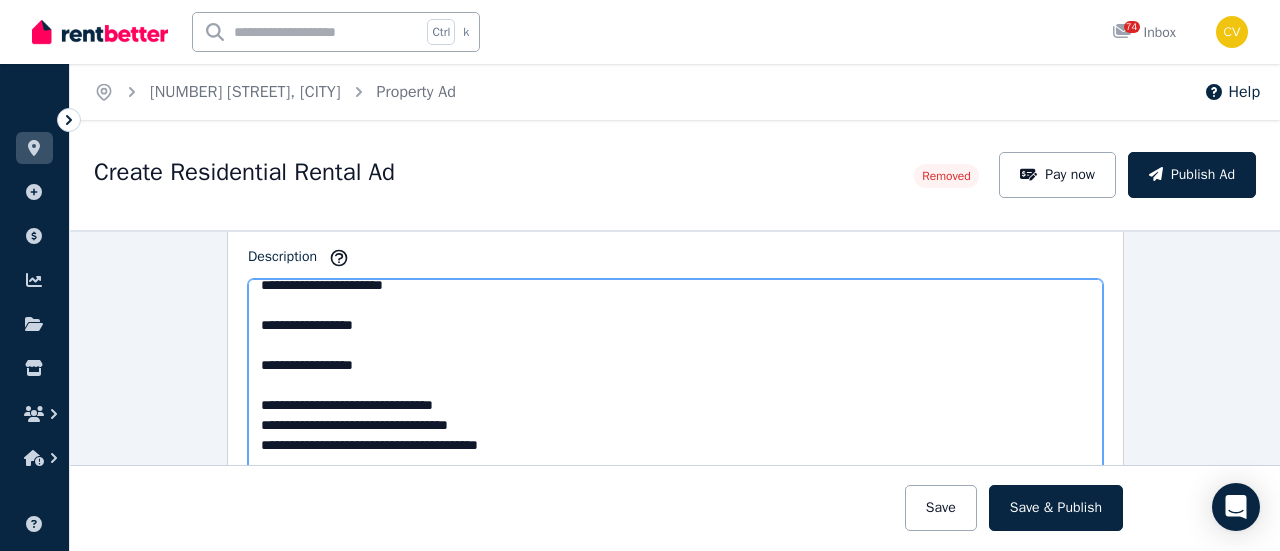 click on "**********" at bounding box center [675, 431] 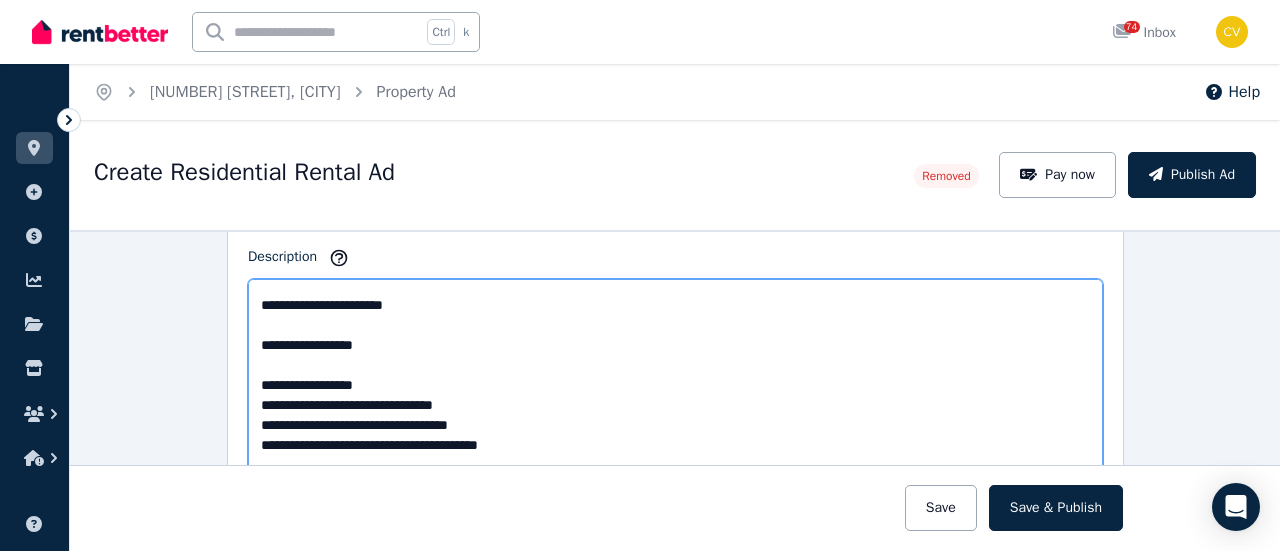 click on "**********" at bounding box center [675, 431] 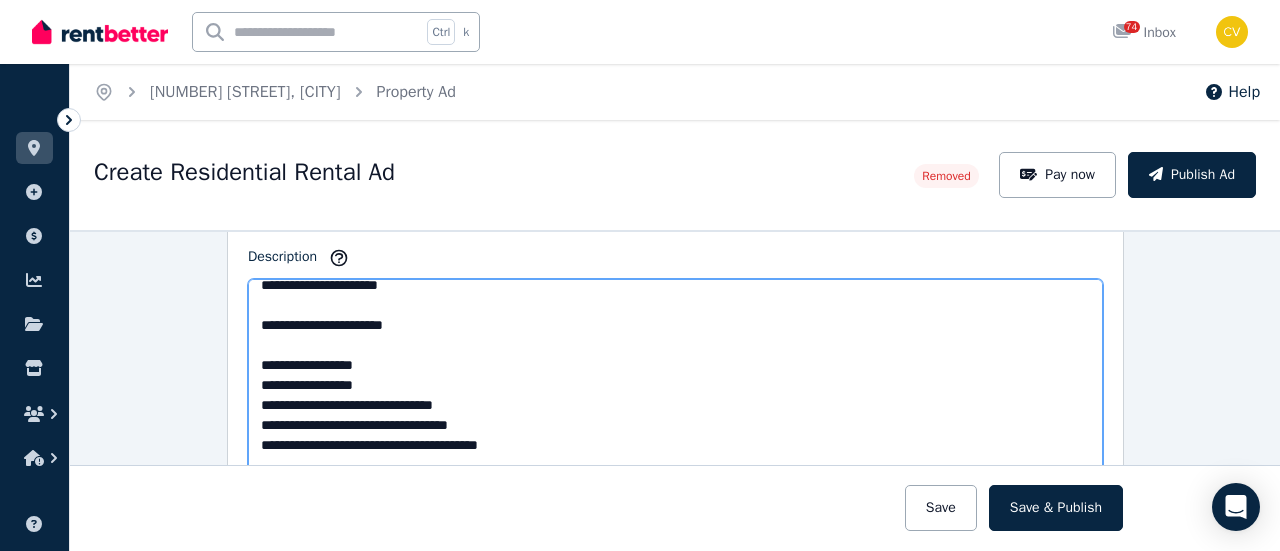 click on "**********" at bounding box center (675, 431) 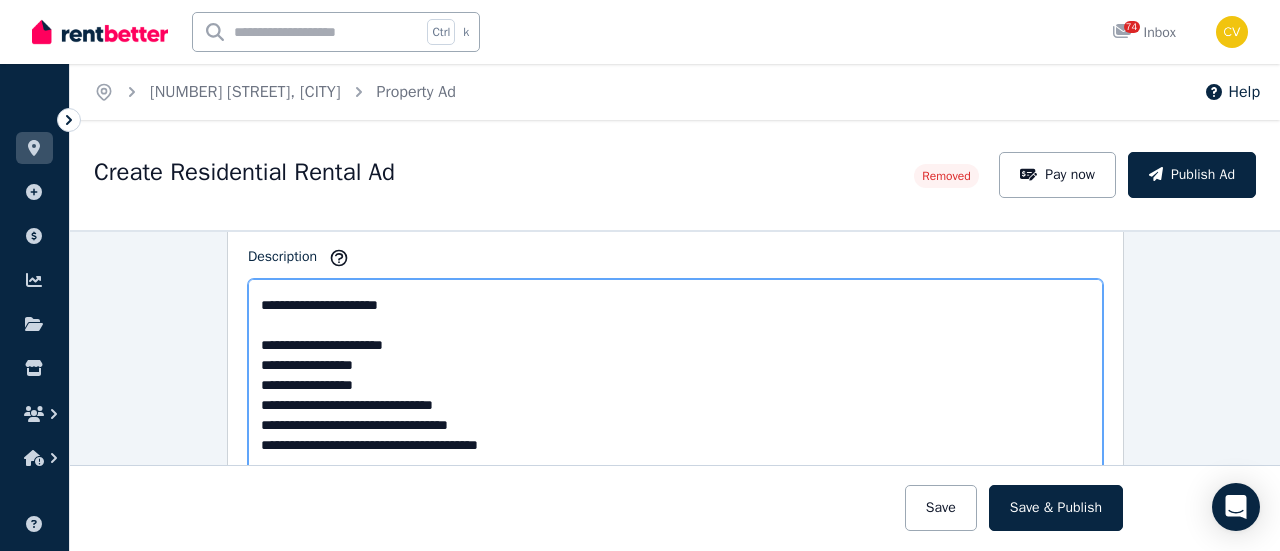 click on "**********" at bounding box center [675, 431] 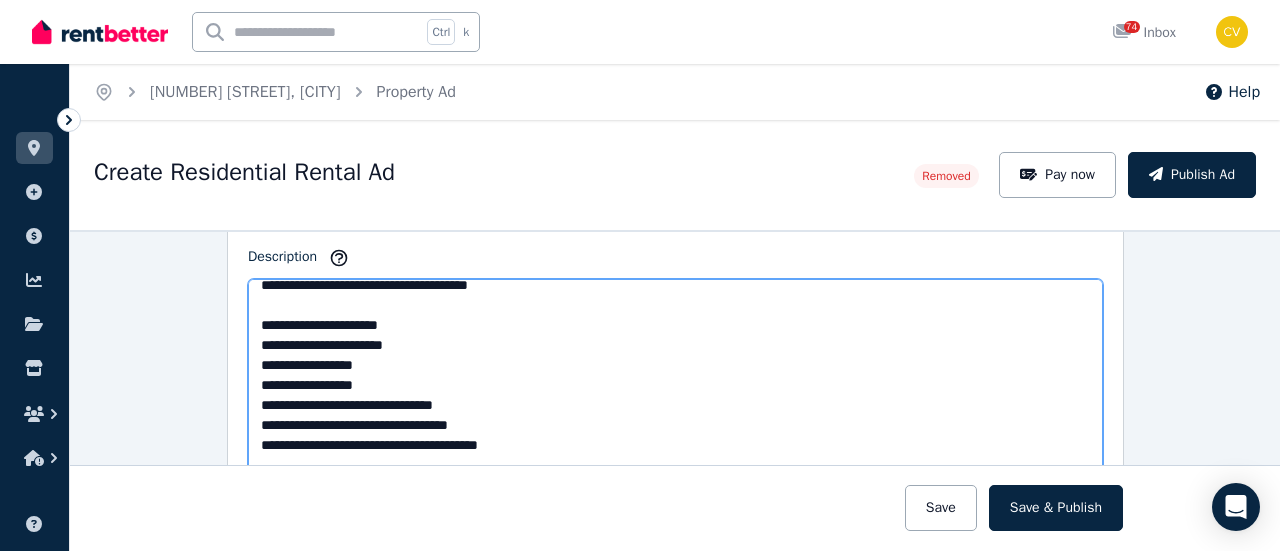 scroll, scrollTop: 193, scrollLeft: 0, axis: vertical 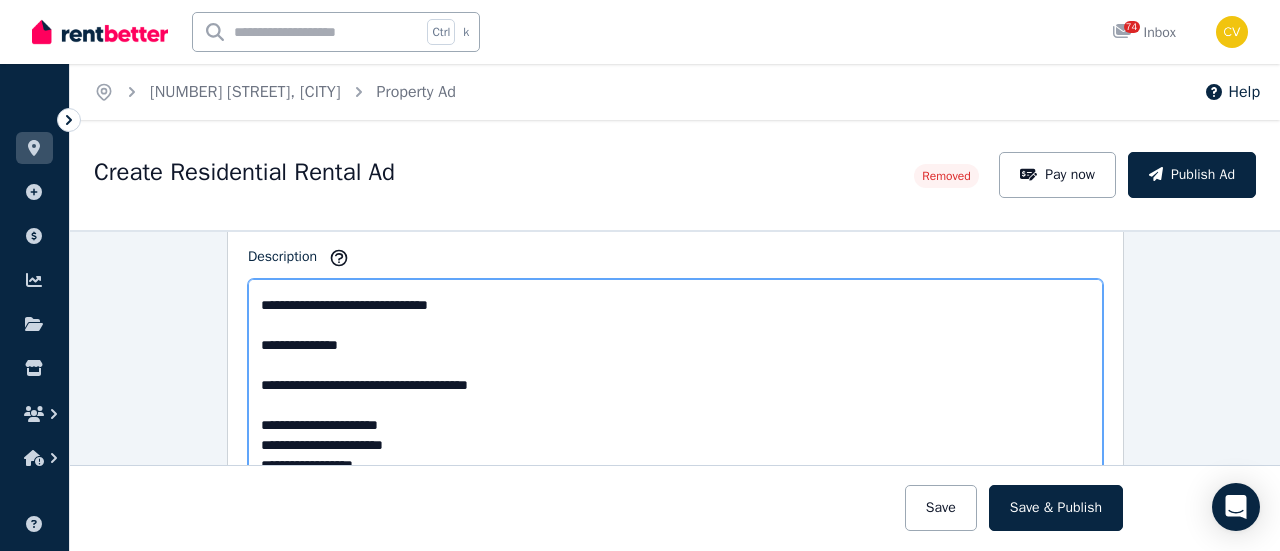 drag, startPoint x: 317, startPoint y: 408, endPoint x: 316, endPoint y: 397, distance: 11.045361 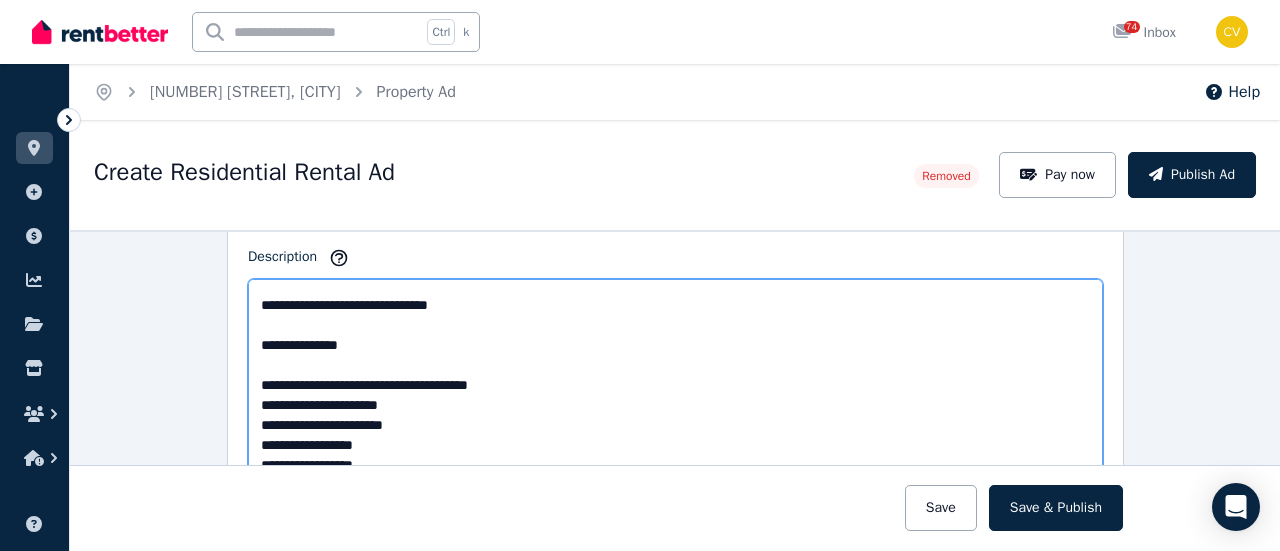 click on "**********" at bounding box center (675, 431) 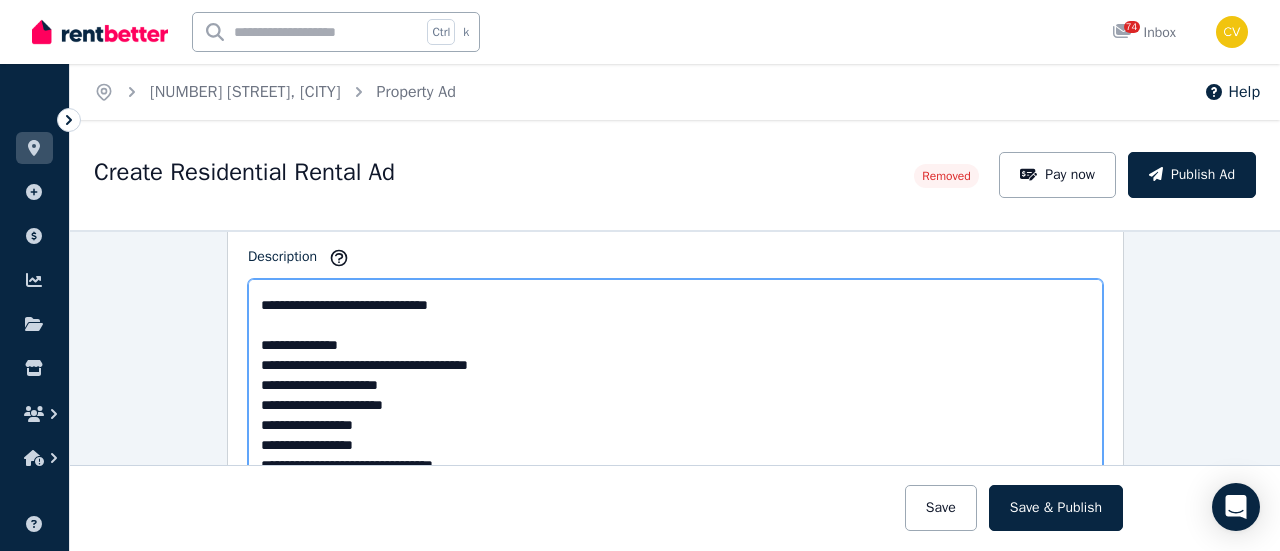 click on "**********" at bounding box center [675, 431] 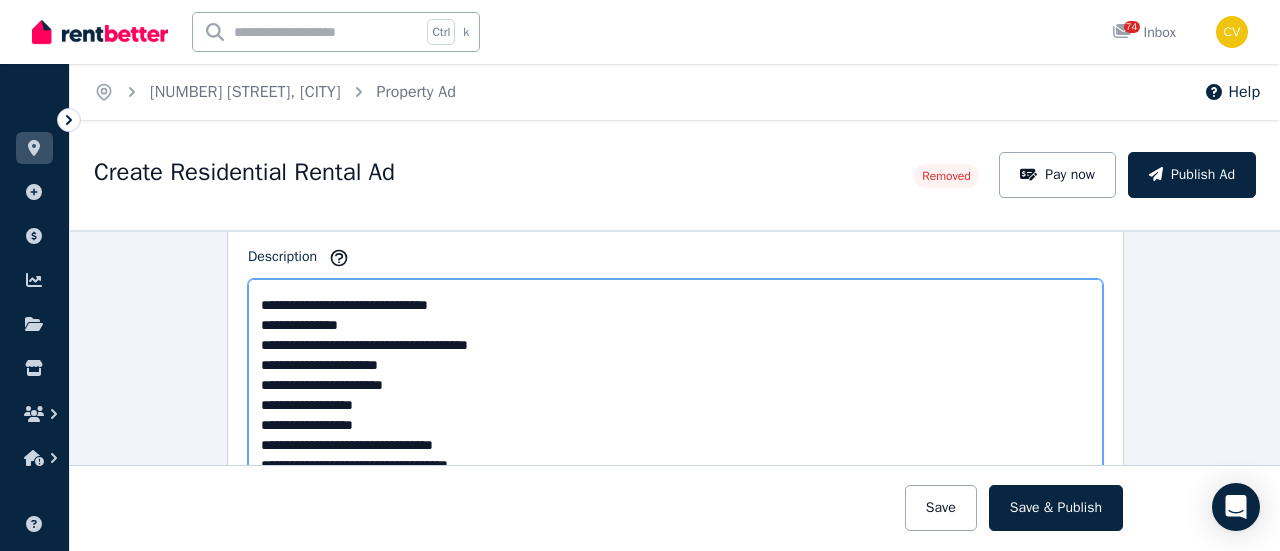 scroll, scrollTop: 173, scrollLeft: 0, axis: vertical 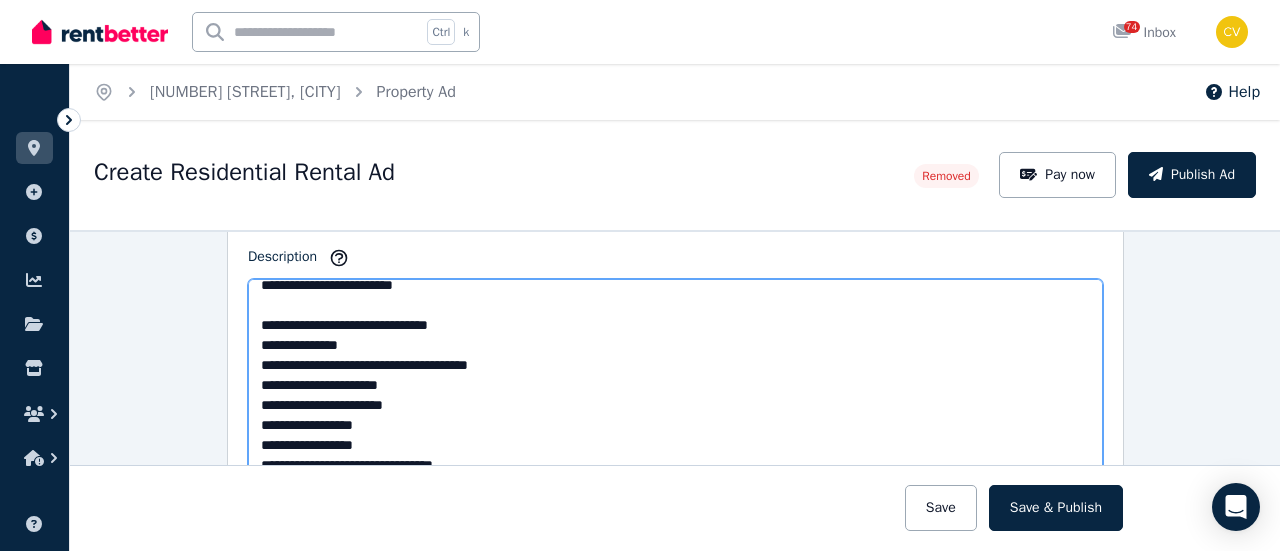 click on "**********" at bounding box center (675, 431) 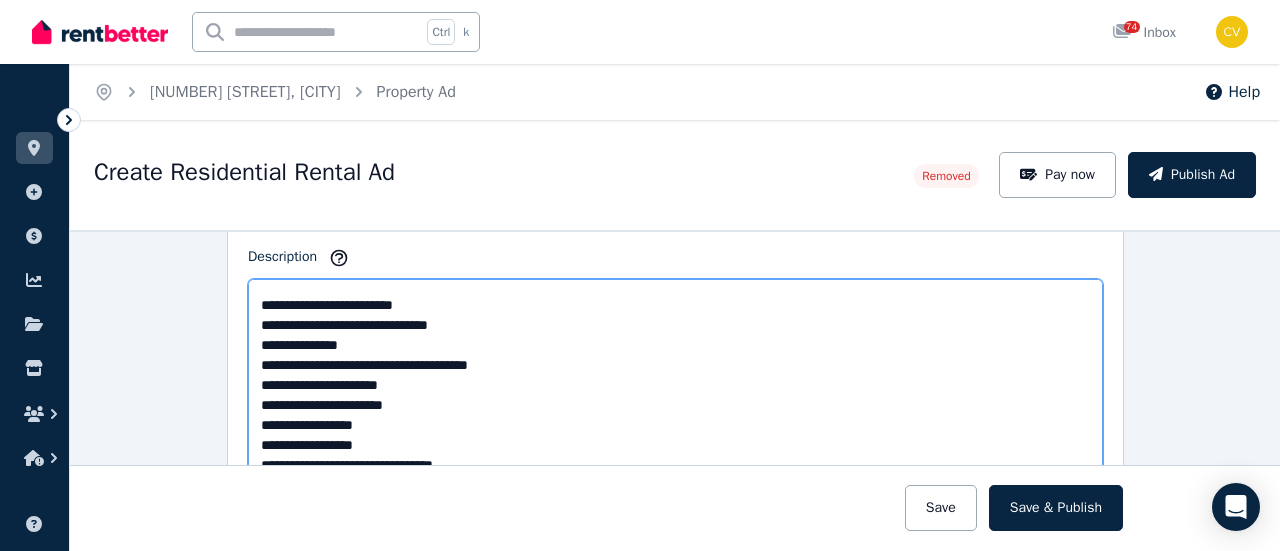 scroll, scrollTop: 53, scrollLeft: 0, axis: vertical 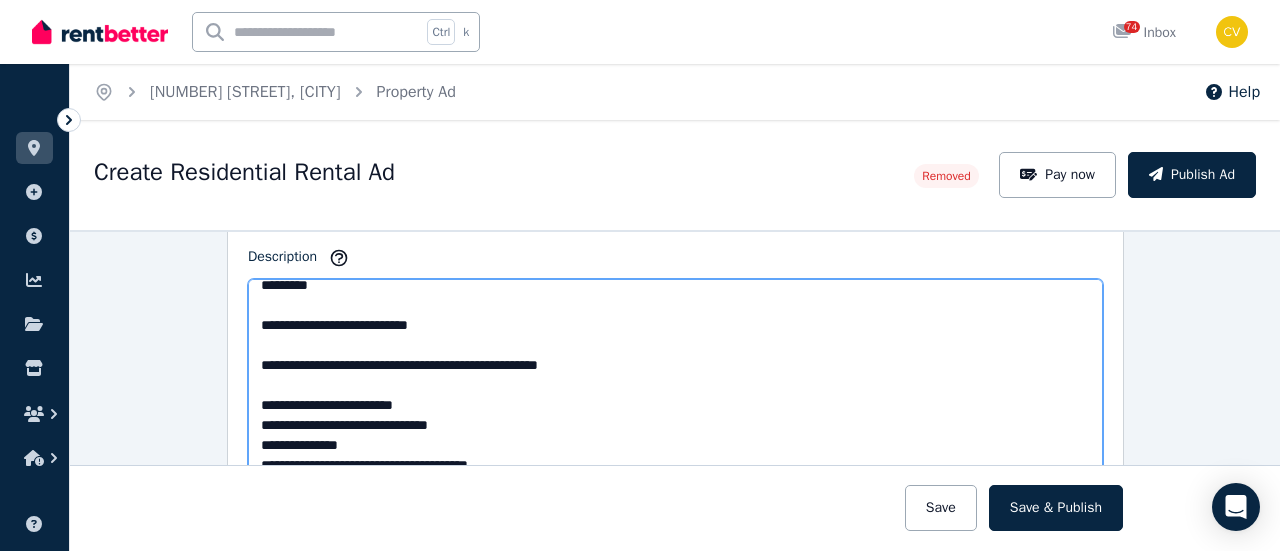 click on "**********" at bounding box center [675, 431] 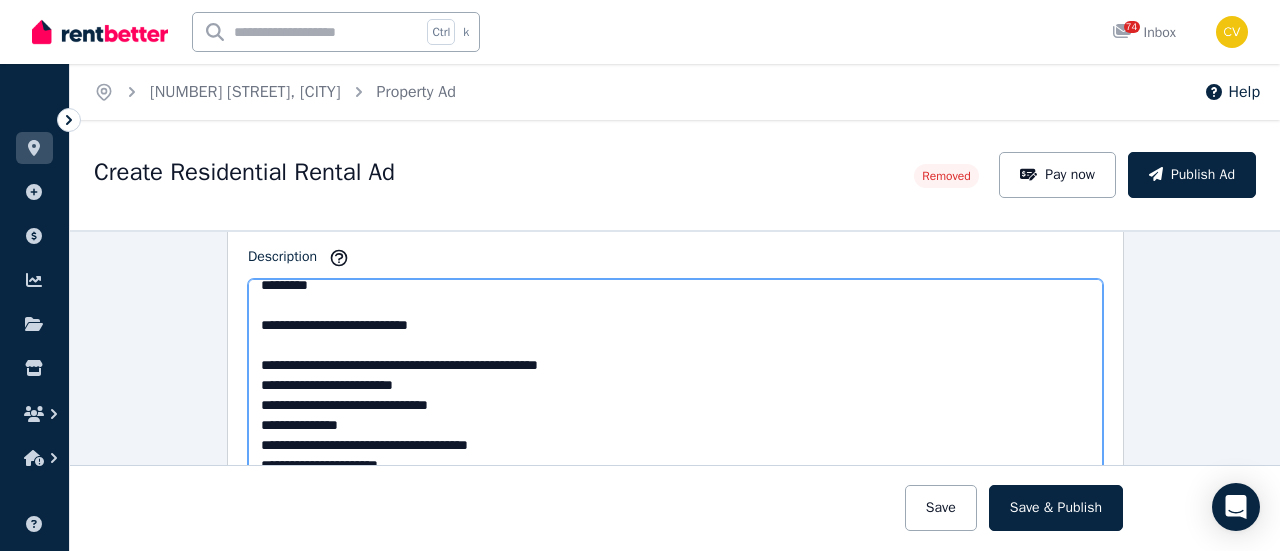 click on "**********" at bounding box center (675, 431) 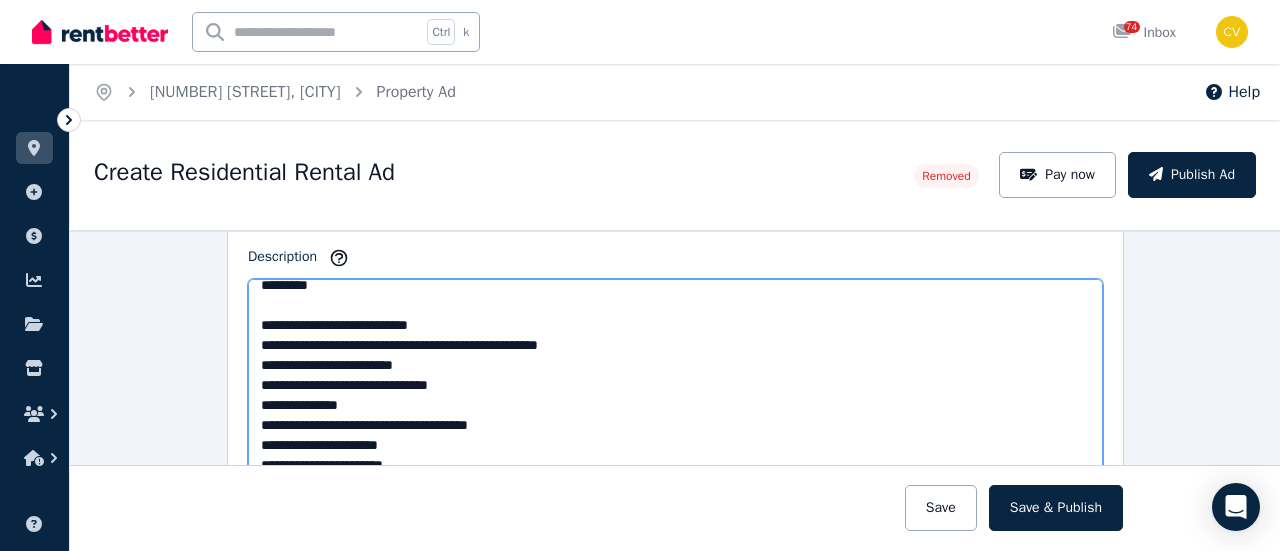 scroll, scrollTop: 0, scrollLeft: 0, axis: both 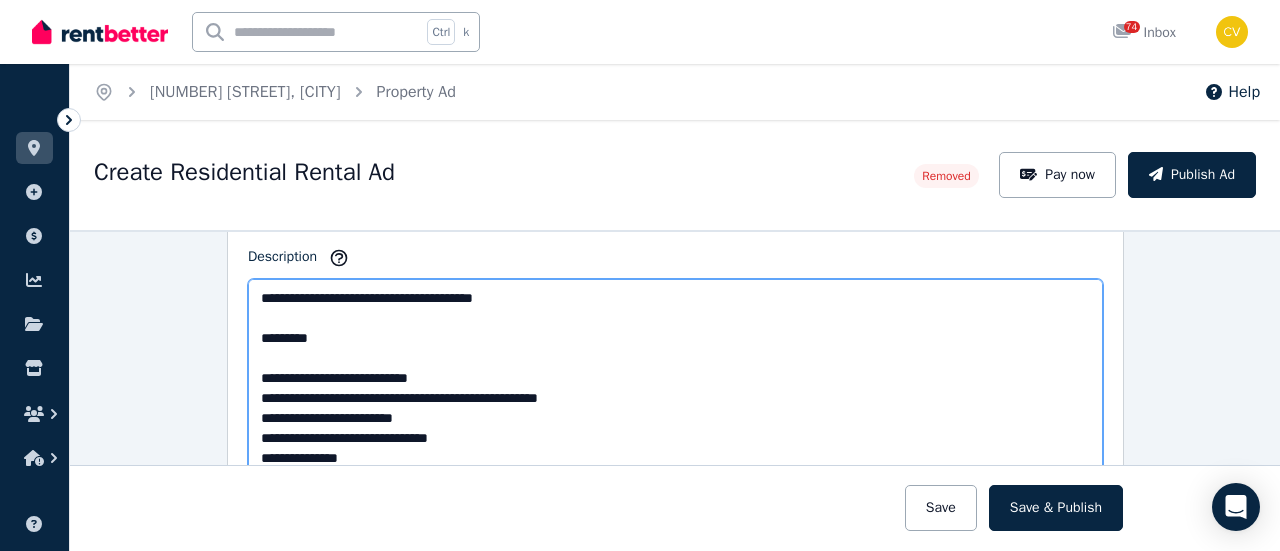 click on "**********" at bounding box center (675, 431) 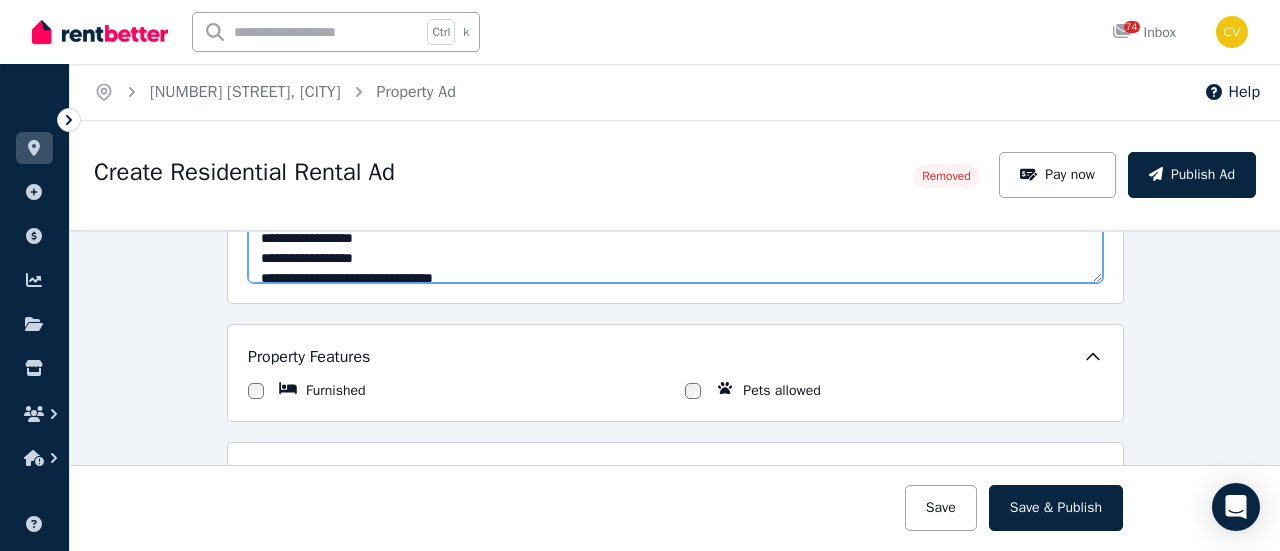 scroll, scrollTop: 1200, scrollLeft: 0, axis: vertical 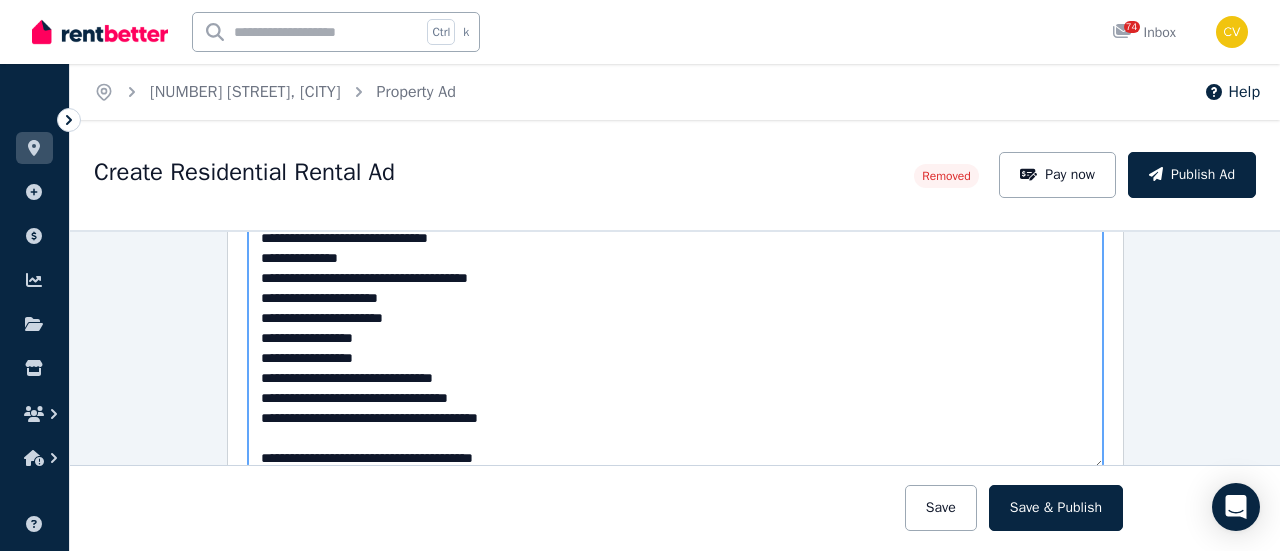drag, startPoint x: 1091, startPoint y: 371, endPoint x: 1102, endPoint y: 458, distance: 87.69264 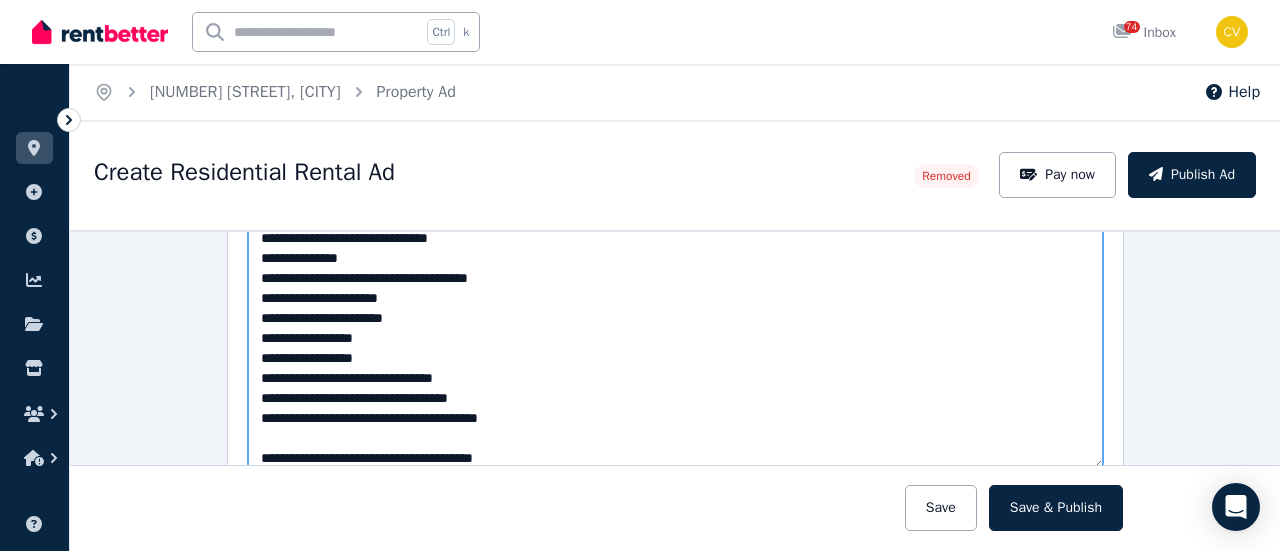 click on "**********" at bounding box center (675, 195) 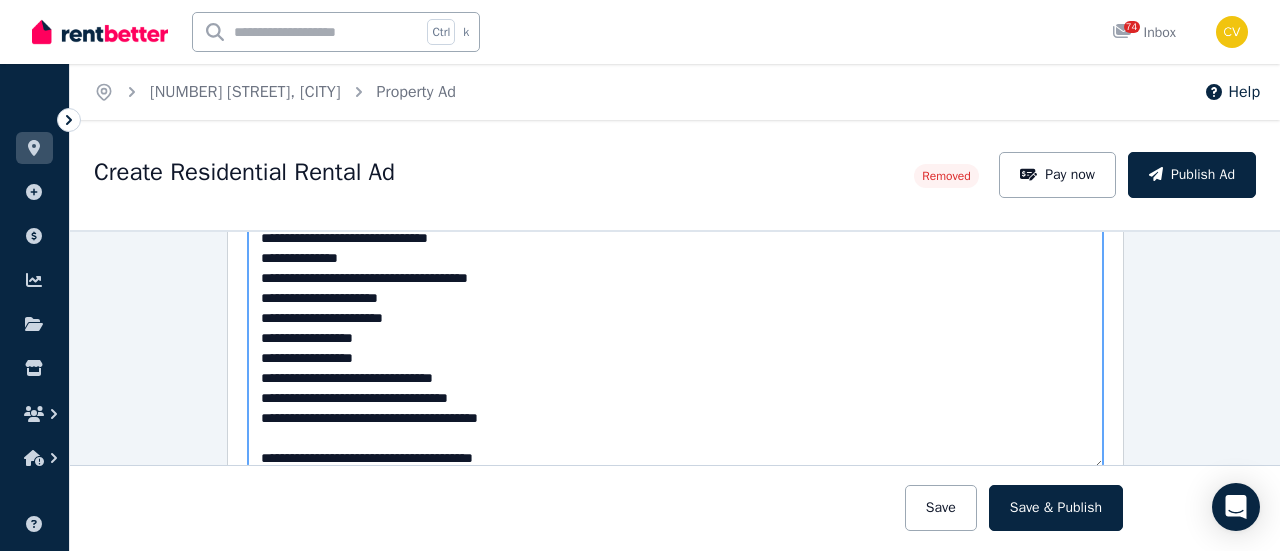 scroll, scrollTop: 1300, scrollLeft: 0, axis: vertical 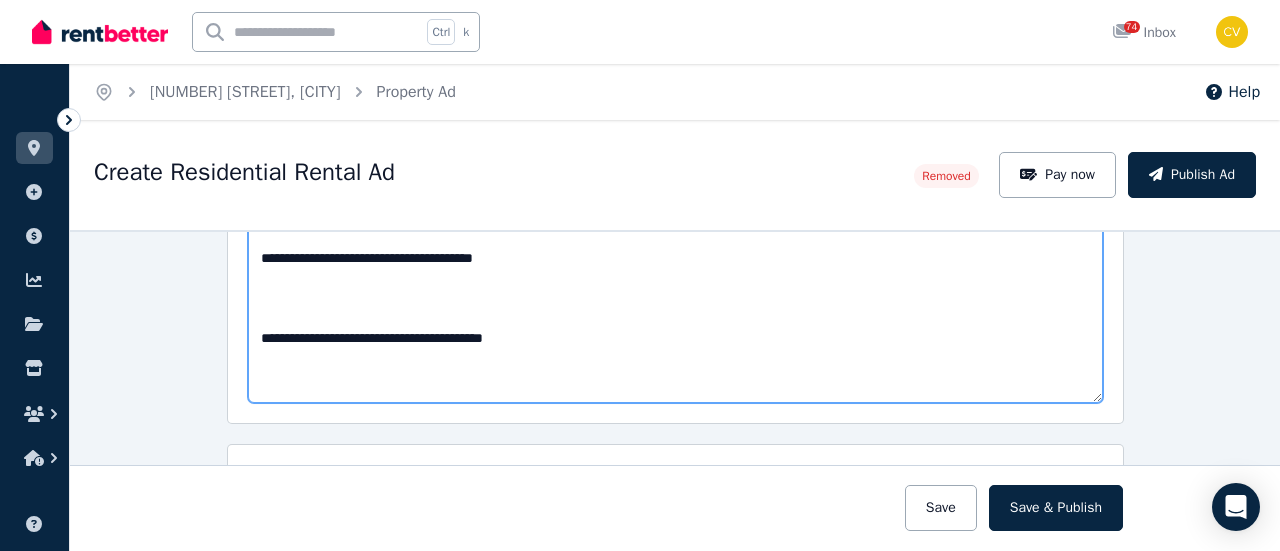 drag, startPoint x: 1092, startPoint y: 261, endPoint x: 1095, endPoint y: 393, distance: 132.03409 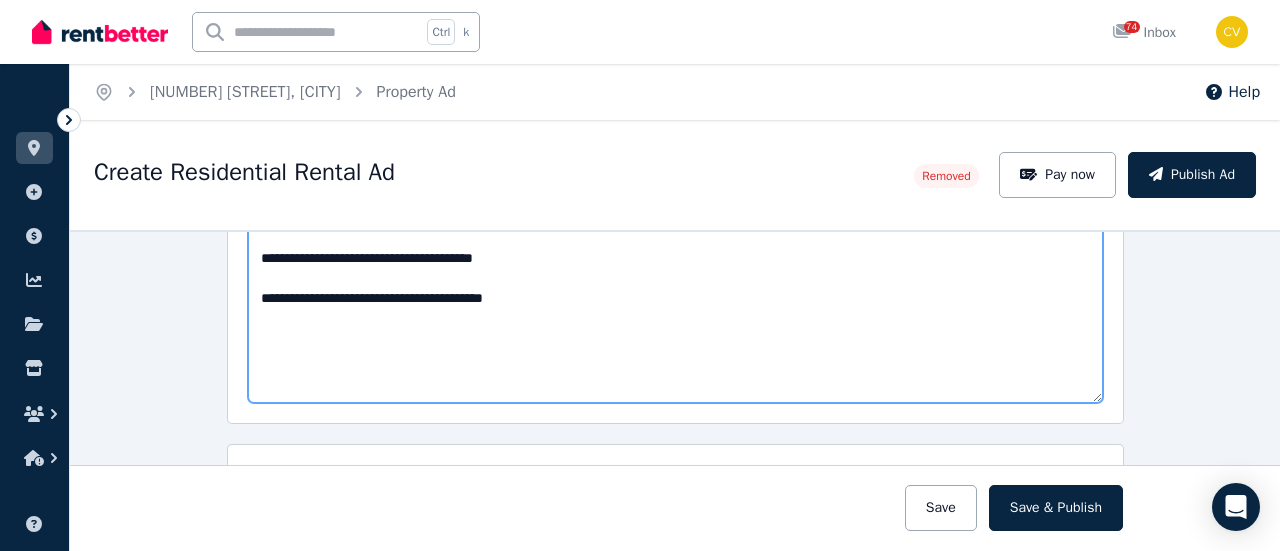 scroll, scrollTop: 1300, scrollLeft: 0, axis: vertical 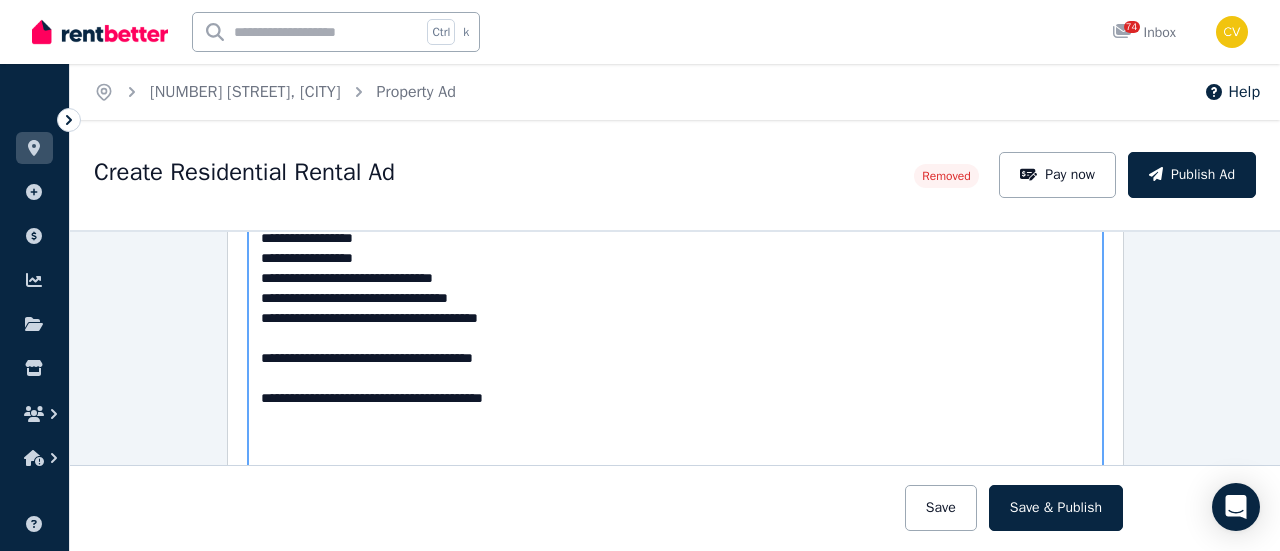 click on "**********" at bounding box center (675, 241) 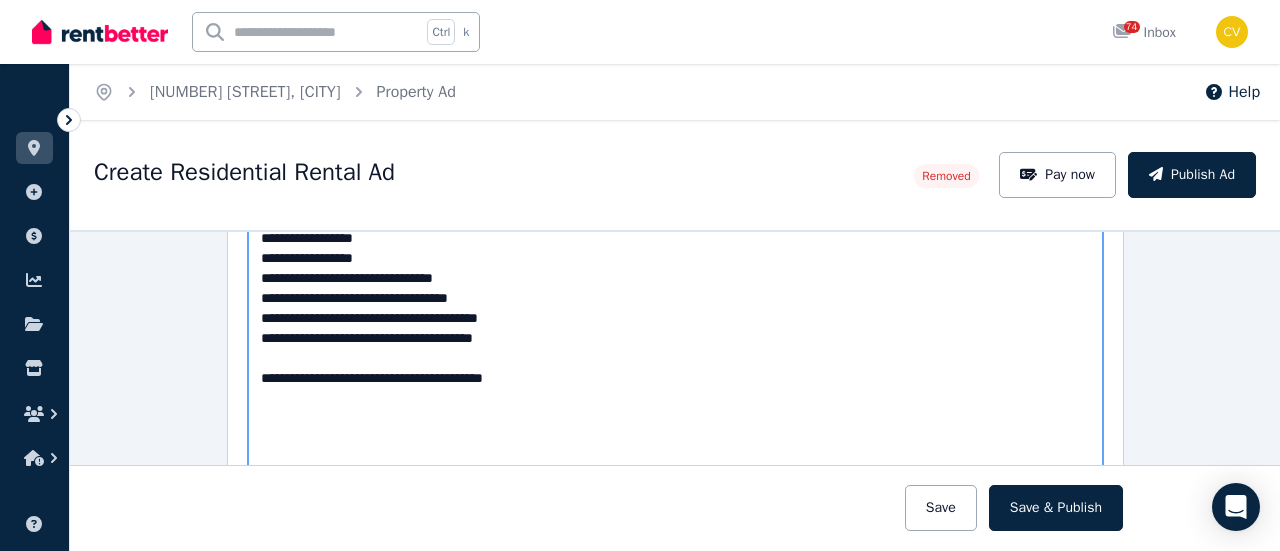 drag, startPoint x: 462, startPoint y: 370, endPoint x: 423, endPoint y: 367, distance: 39.115215 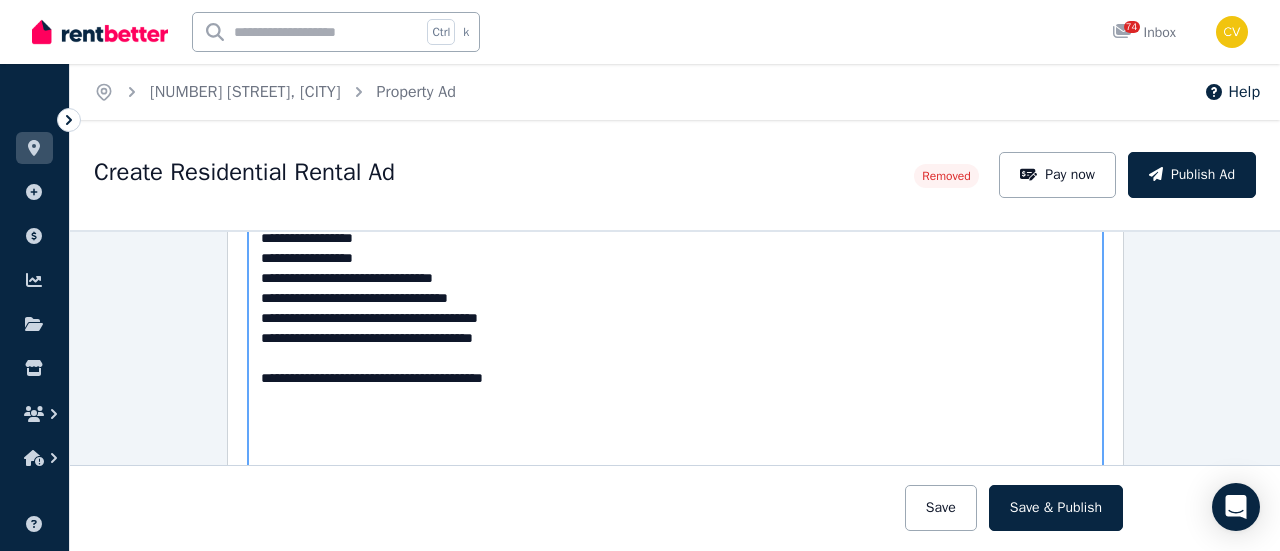 click on "**********" at bounding box center [675, 241] 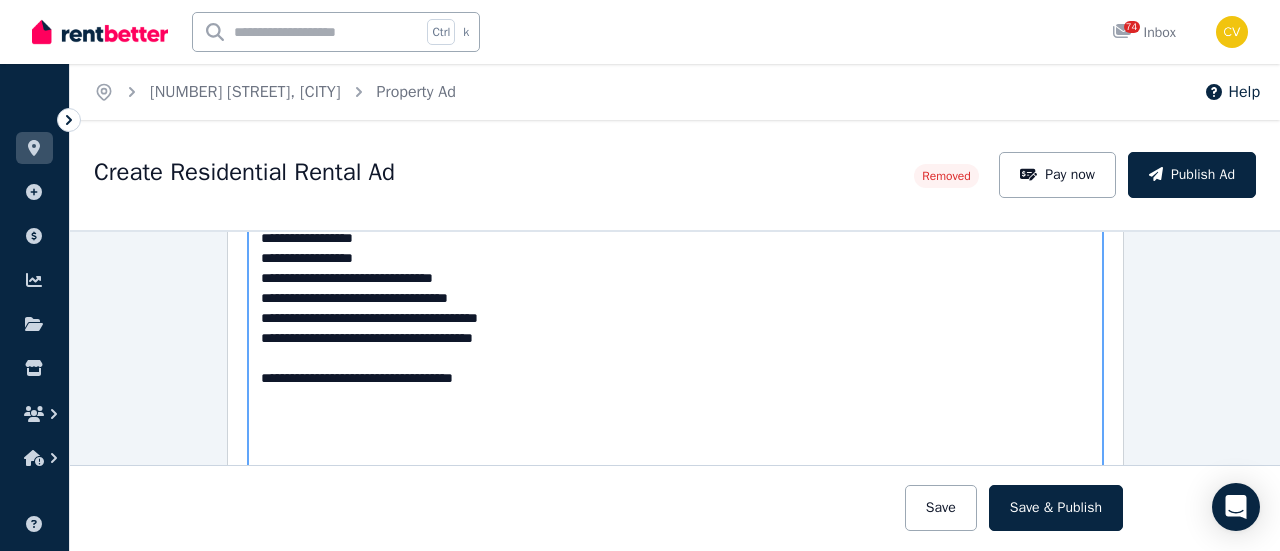 click on "**********" at bounding box center (675, 241) 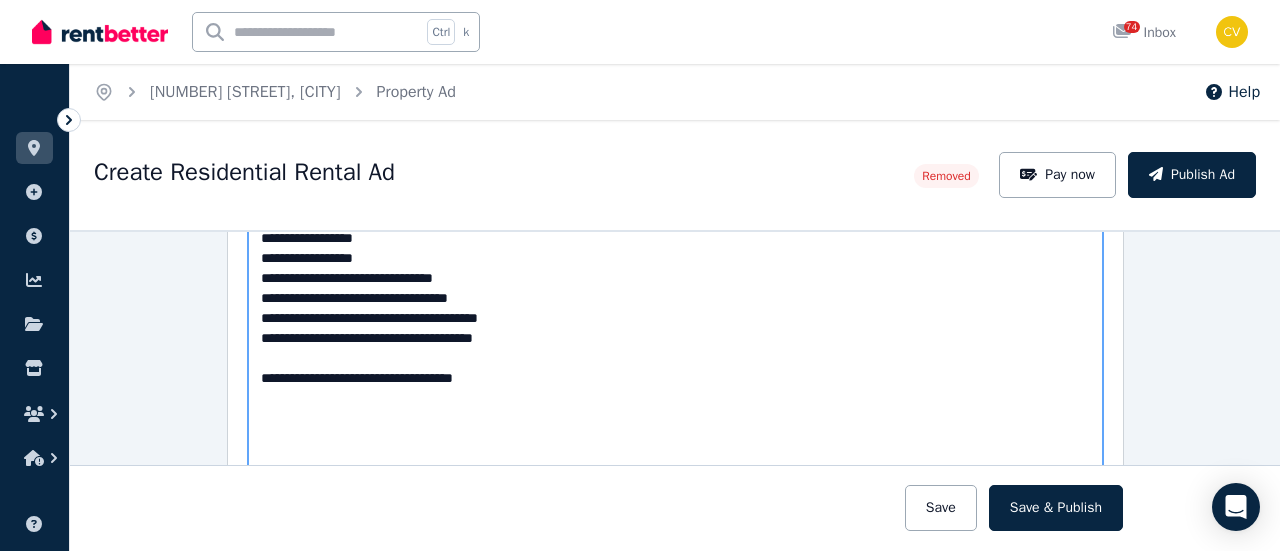 click on "**********" at bounding box center [675, 241] 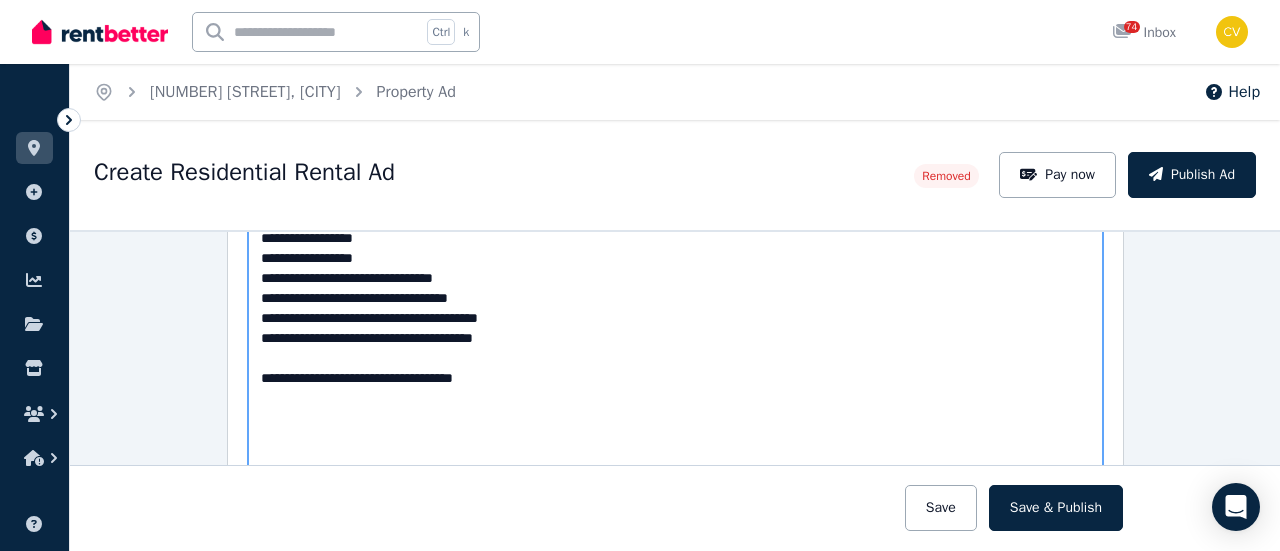 scroll, scrollTop: 1400, scrollLeft: 0, axis: vertical 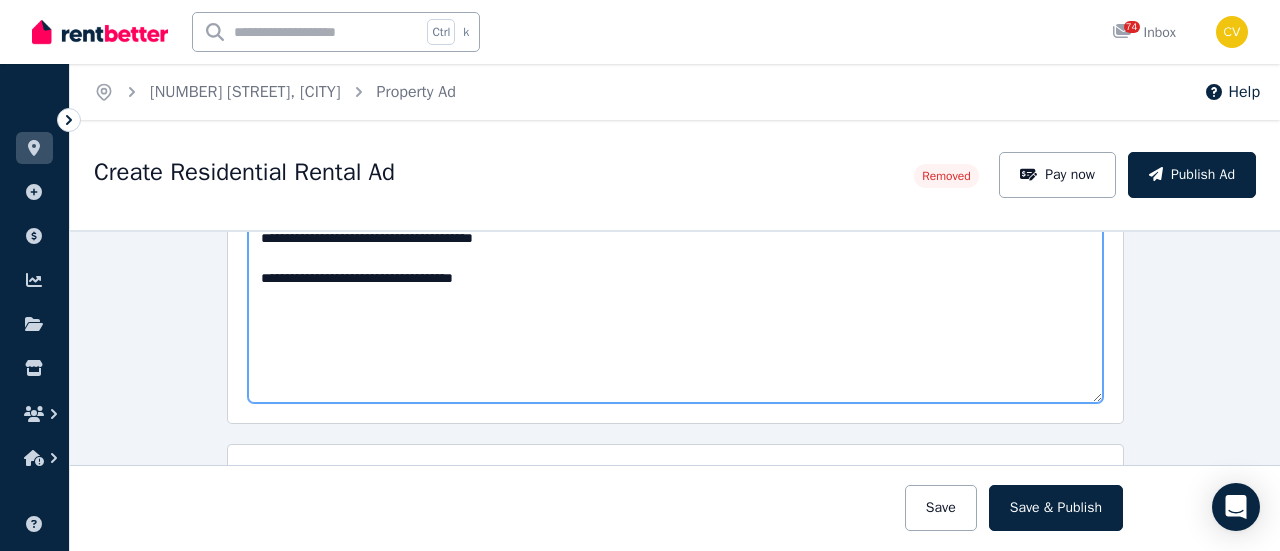 click on "**********" at bounding box center (675, 141) 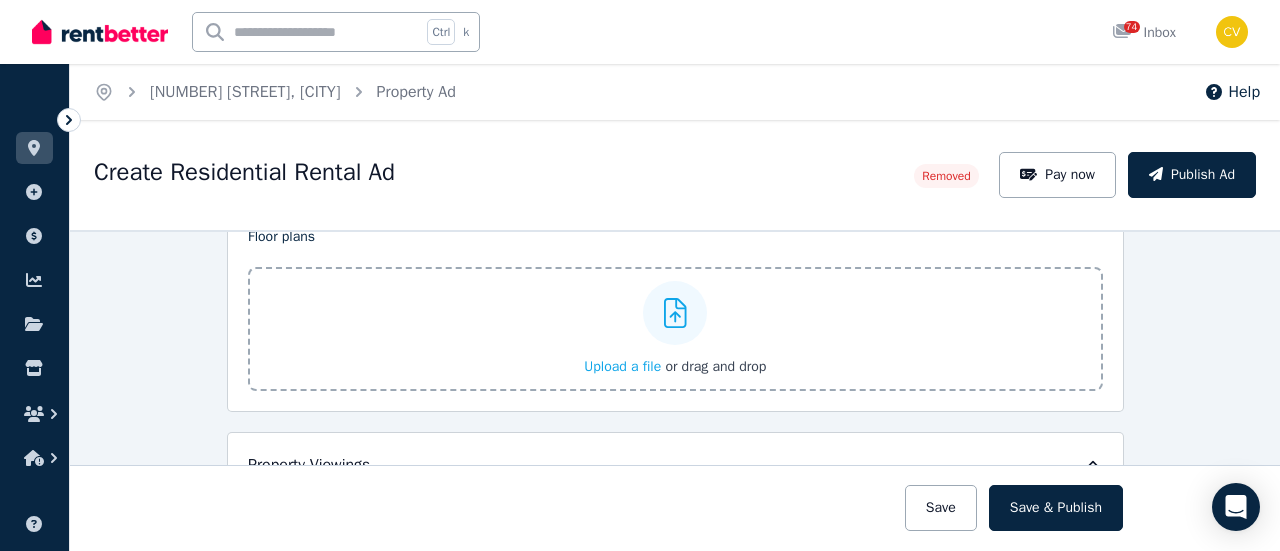 scroll, scrollTop: 3200, scrollLeft: 0, axis: vertical 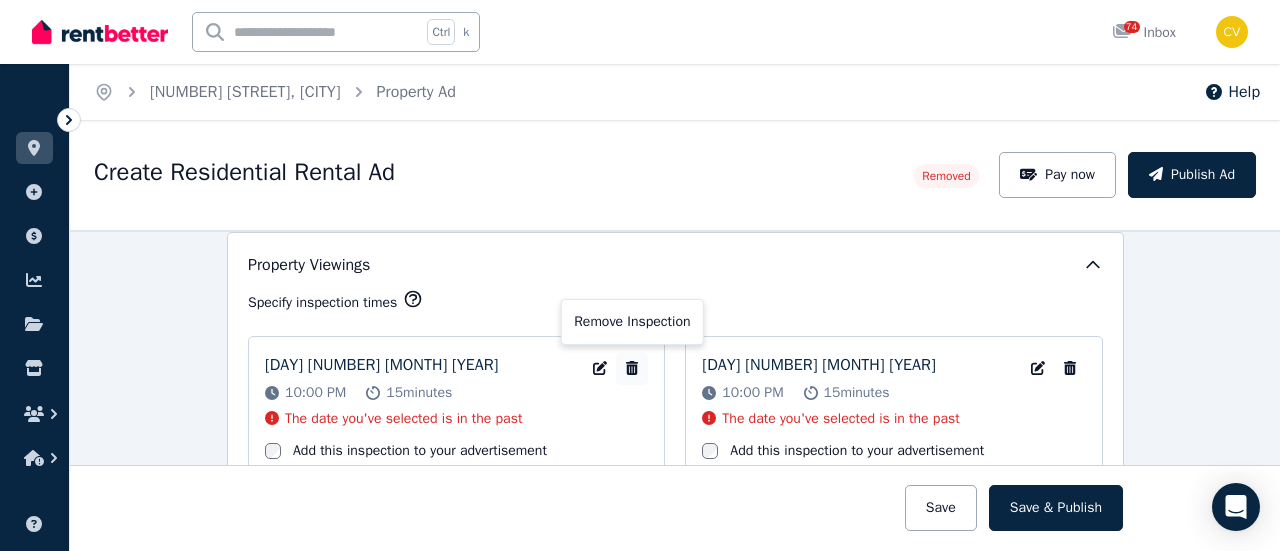 type on "**********" 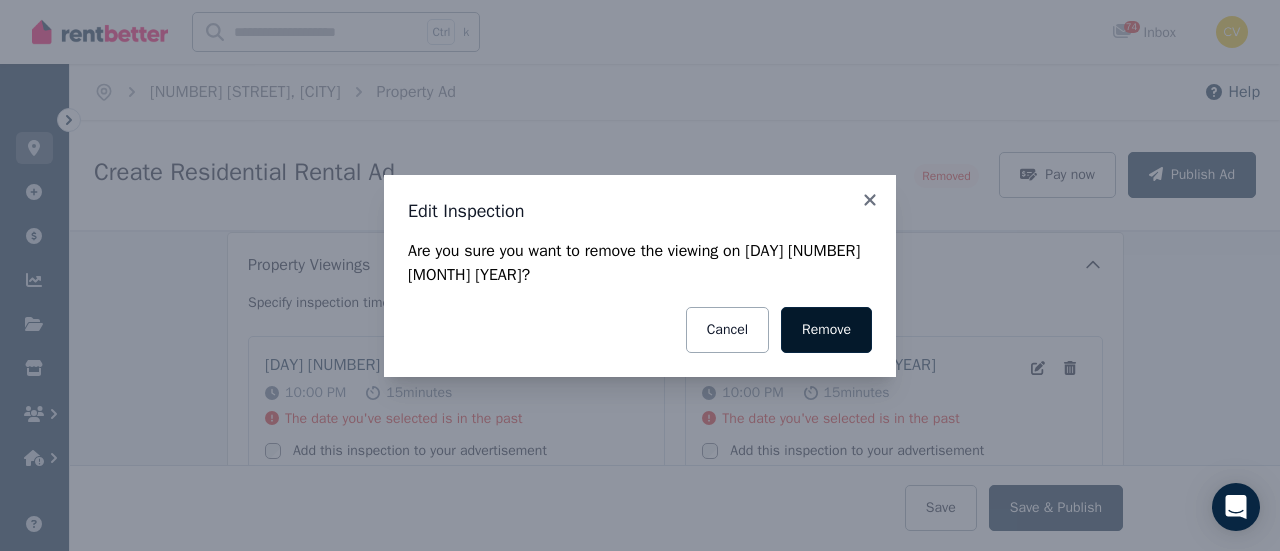 click on "Remove" at bounding box center [826, 330] 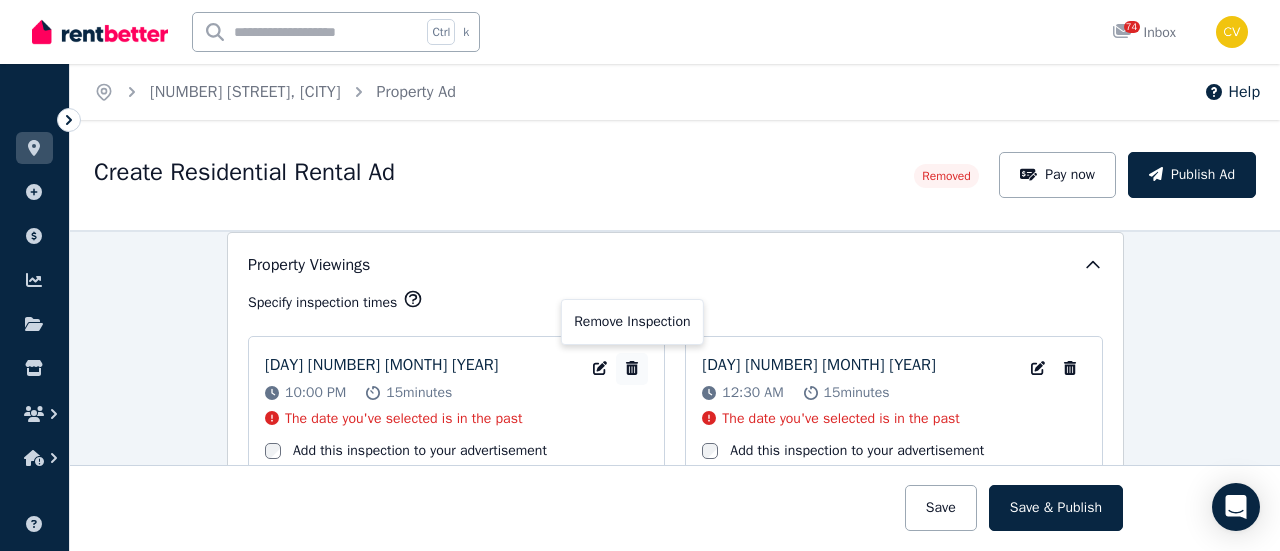 click 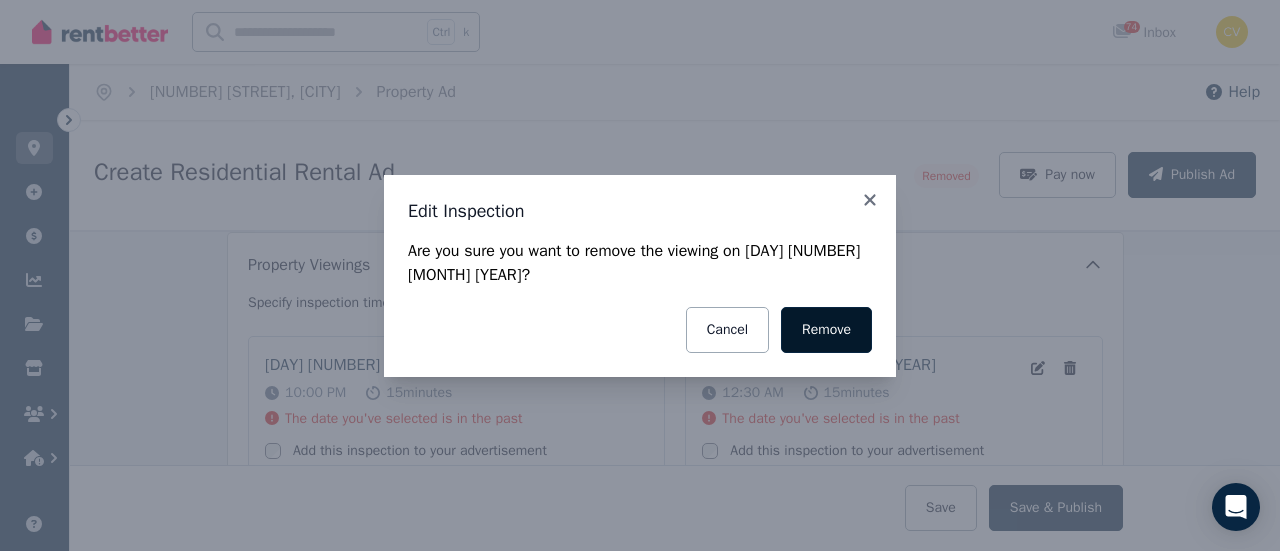 click on "Remove" at bounding box center [826, 330] 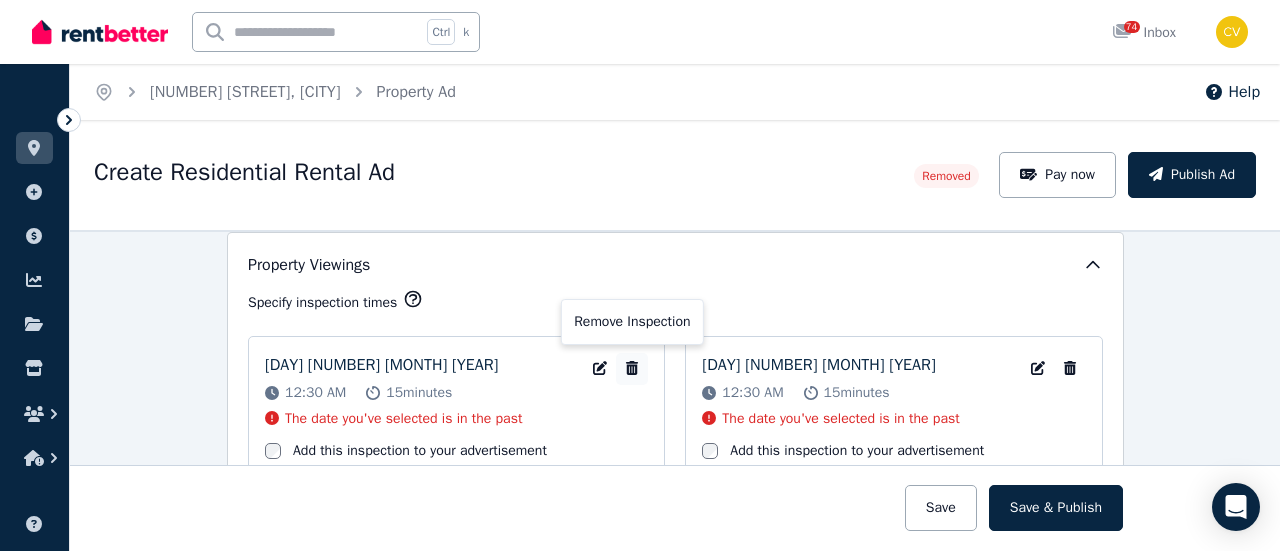 click 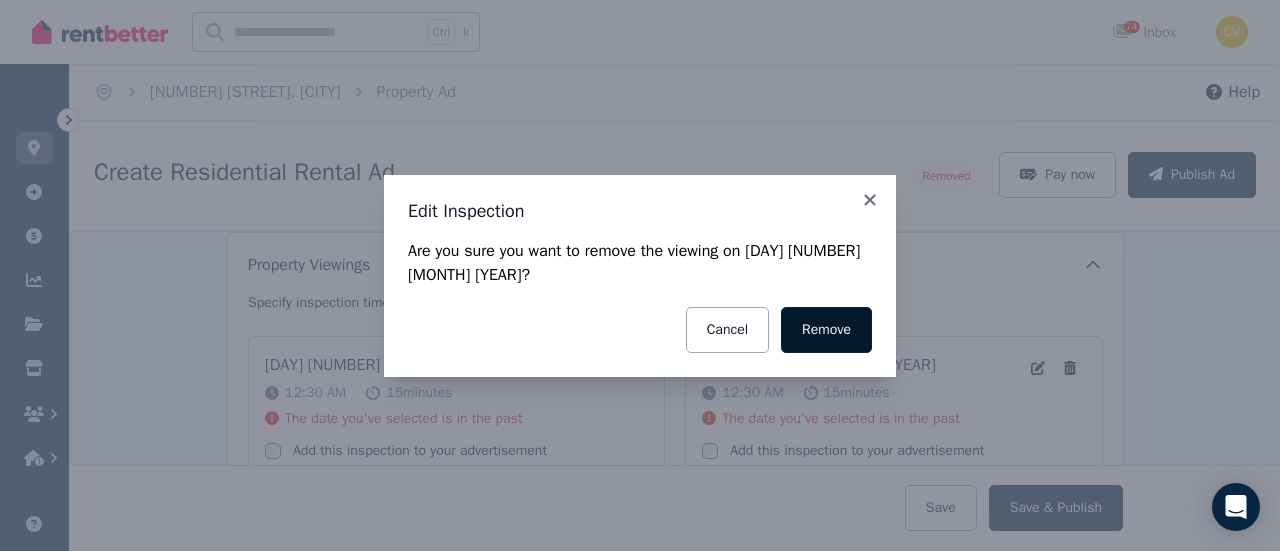 click on "Remove" at bounding box center (826, 330) 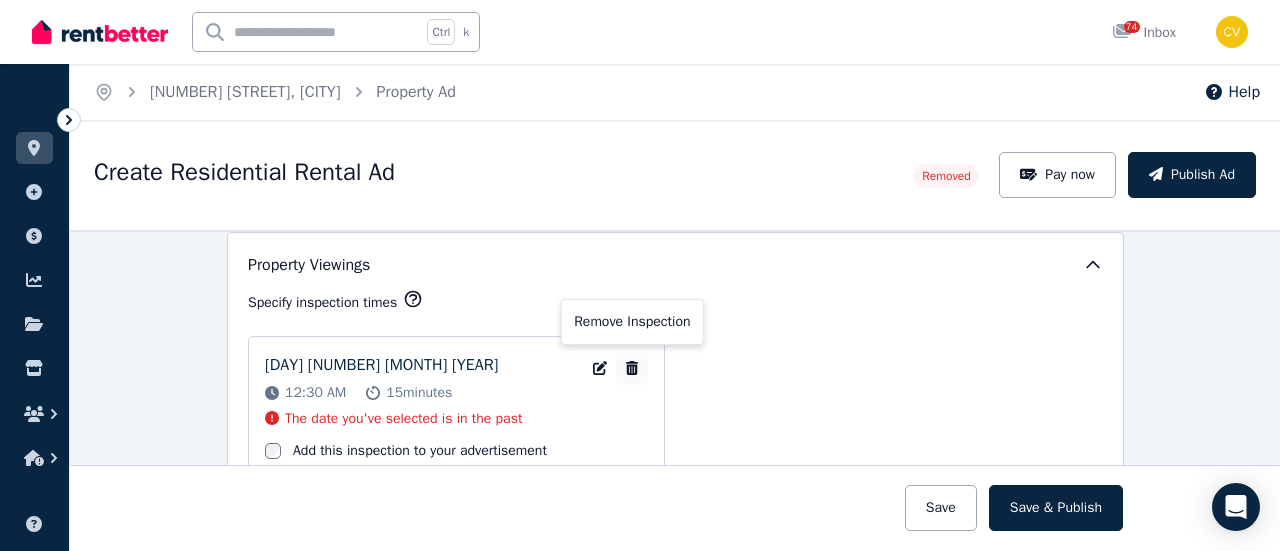click 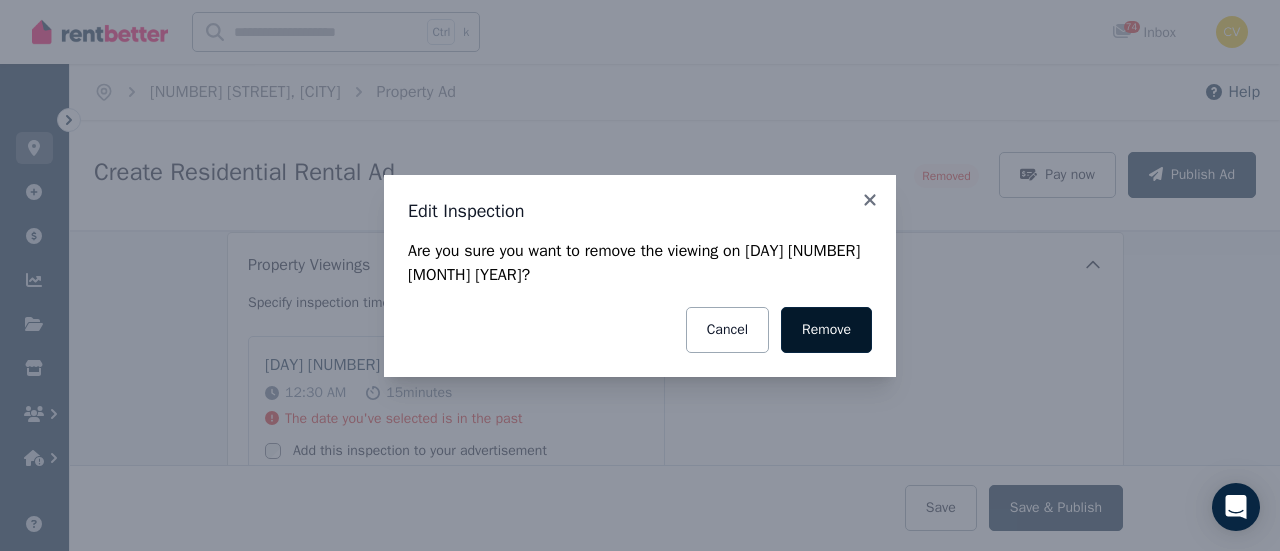 click on "Remove" at bounding box center [826, 330] 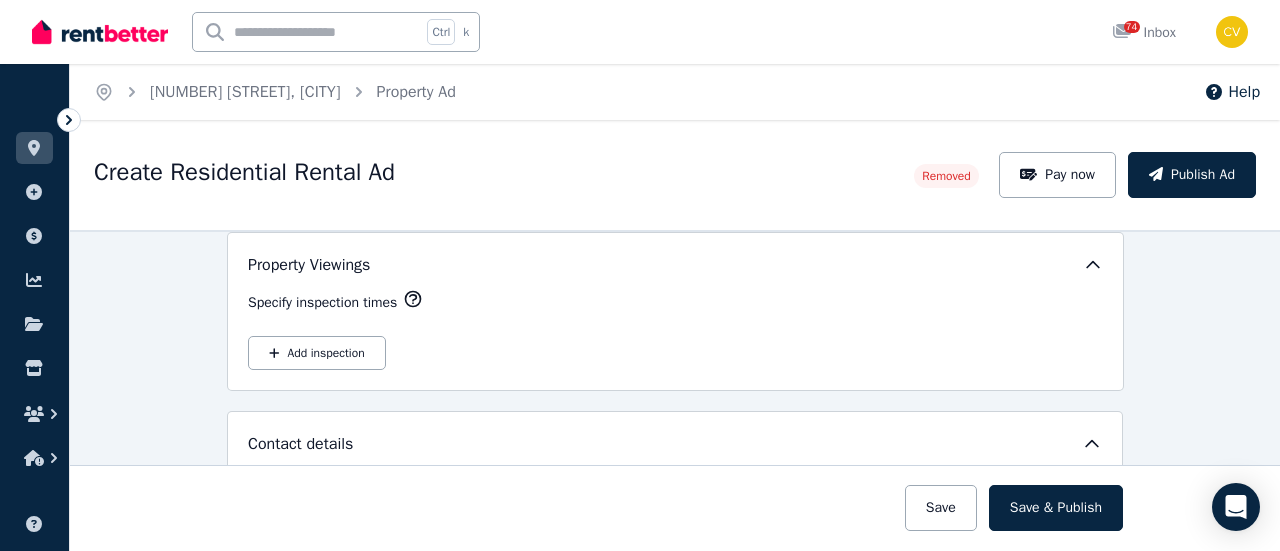 scroll, scrollTop: 3300, scrollLeft: 0, axis: vertical 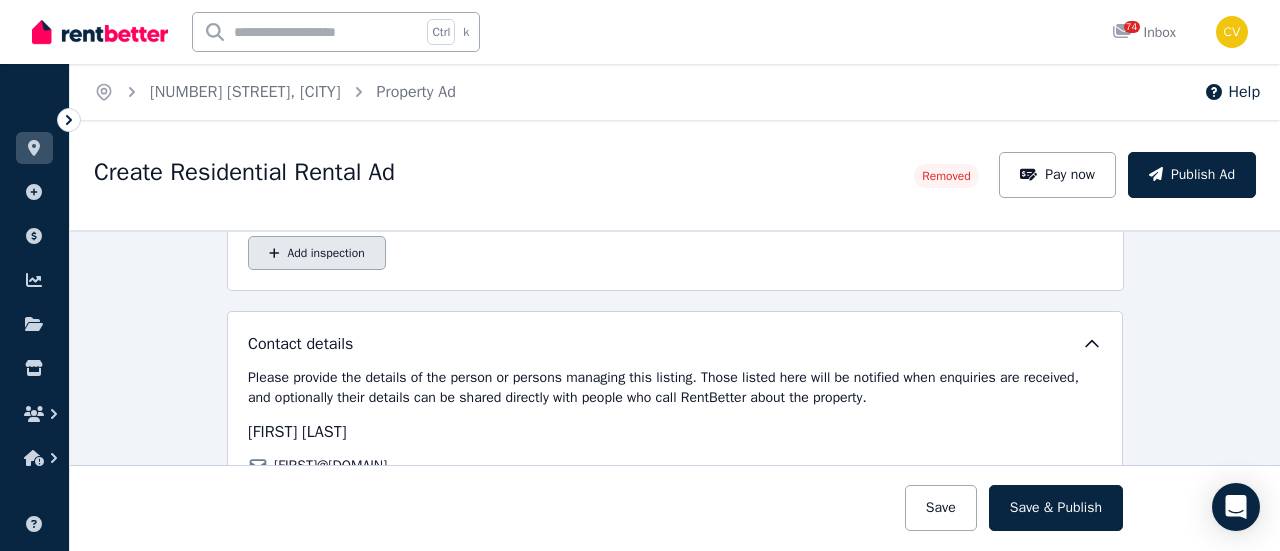 click on "Add inspection" at bounding box center [317, 253] 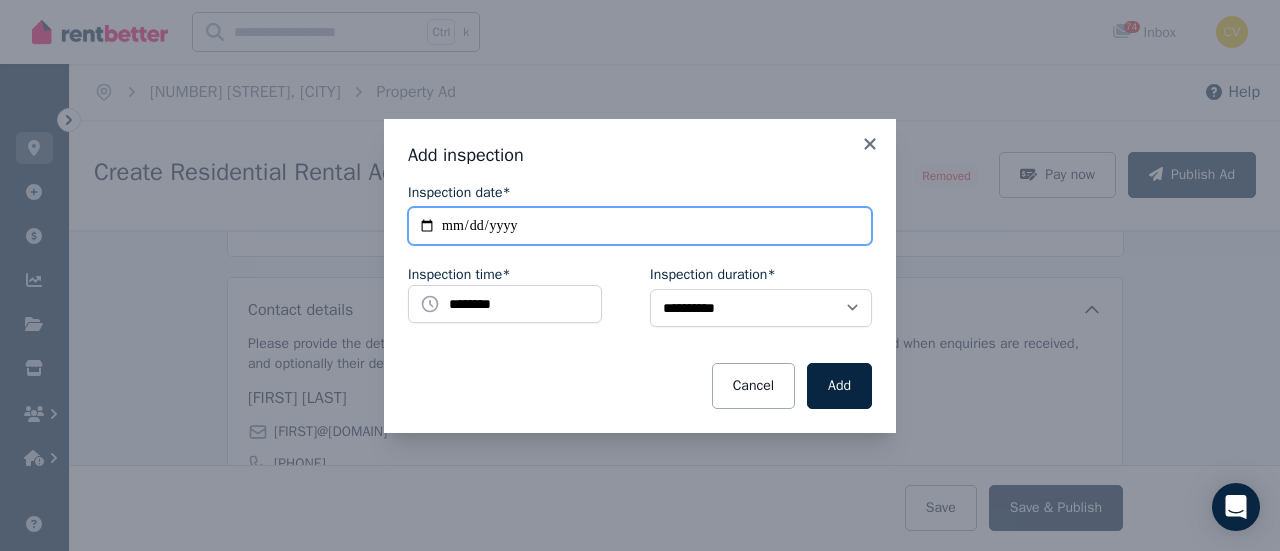 click on "**********" at bounding box center (640, 226) 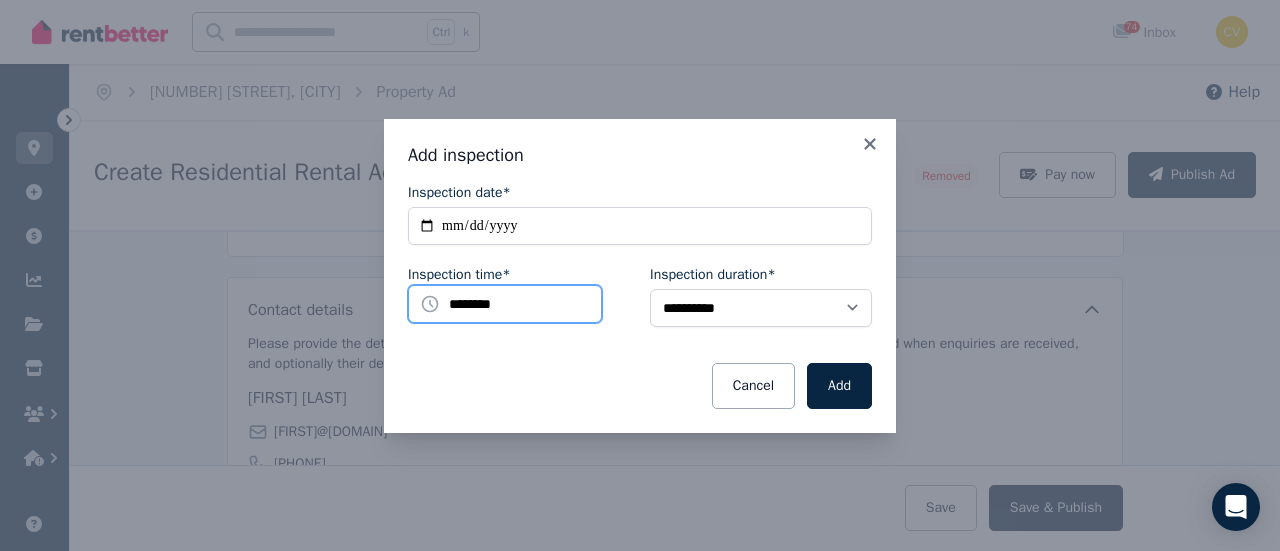click on "********" at bounding box center [505, 304] 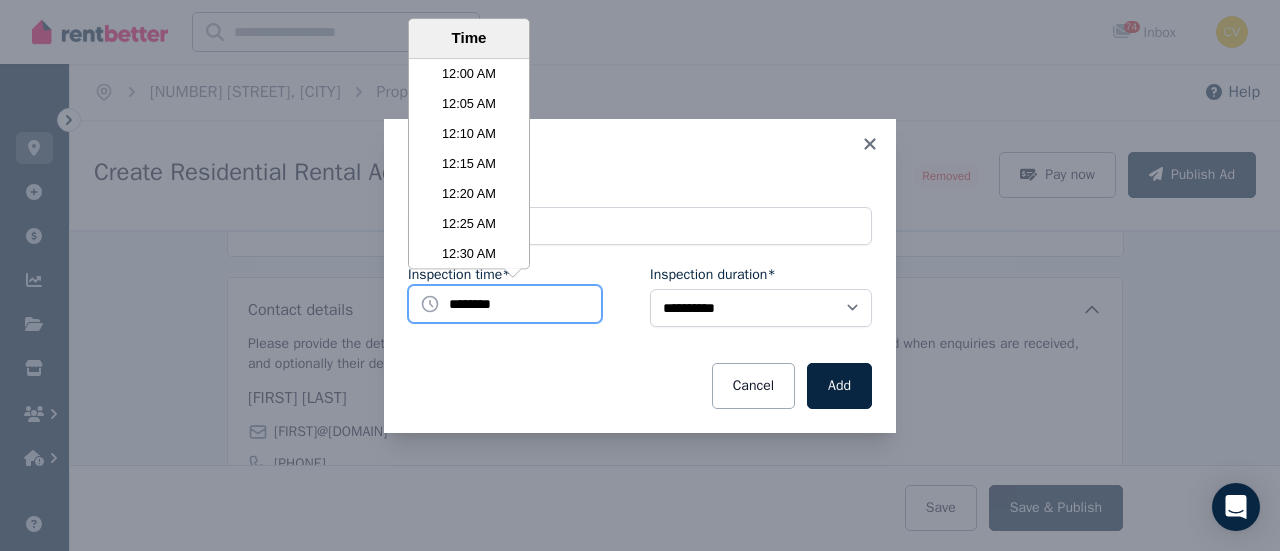 scroll, scrollTop: 3690, scrollLeft: 0, axis: vertical 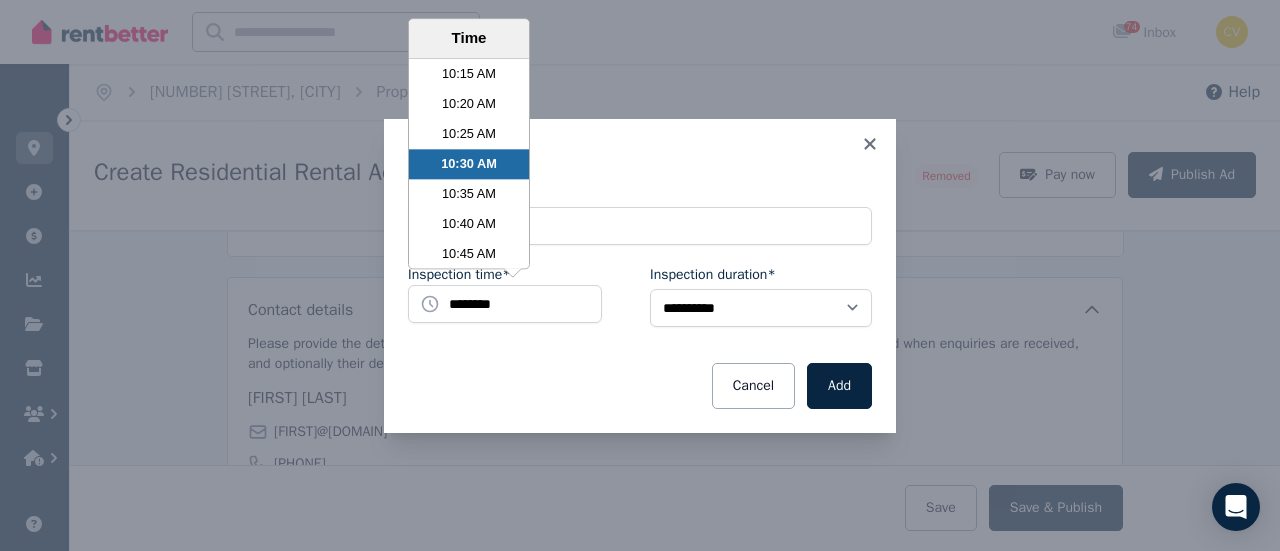 click on "Add inspection Inspection date* ****** Inspection time* ******** Time 12:00 AM 12:05 AM 12:10 AM 12:15 AM 12:20 AM 12:25 AM 12:30 AM 12:35 AM 12:40 AM 12:45 AM 12:50 AM 12:55 AM 1:00 AM 1:05 AM 1:10 AM 1:15 AM 1:20 AM 1:25 AM 1:30 AM 1:35 AM 1:40 AM 1:45 AM 1:50 AM 1:55 AM 2:00 AM 2:05 AM 2:10 AM 2:15 AM 2:20 AM 2:25 AM 2:30 AM 2:35 AM 2:40 AM 2:45 AM 2:50 AM 2:55 AM 3:00 AM 3:05 AM 3:10 AM 3:15 AM 3:20 AM 3:25 AM 3:30 AM 3:35 AM 3:40 AM 3:45 AM 3:50 AM 3:55 AM 4:00 AM 4:05 AM 4:10 AM 4:15 AM 4:20 AM 4:25 AM 4:30 AM 4:35 AM 4:40 AM 4:45 AM 4:50 AM 4:55 AM 5:00 AM 5:05 AM 5:10 AM 5:15 AM 5:20 AM 5:25 AM 5:30 AM 5:35 AM 5:40 AM 5:45 AM 5:50 AM 5:55 AM 6:00 AM 6:05 AM 6:10 AM 6:15 AM 6:20 AM 6:25 AM 6:30 AM 6:35 AM 6:40 AM 6:45 AM 6:50 AM 6:55 AM 7:00 AM 7:05 AM 7:10 AM 7:15 AM 7:20 AM 7:25 AM 7:30 AM 7:35 AM 7:40 AM 7:45 AM 7:50 AM 7:55 AM 8:00 AM 8:05 AM 8:10 AM 8:15 AM 8:20 AM 8:25 AM 8:30 AM 8:35 AM 8:40 AM 8:45 AM 8:50 AM 8:55 AM 9:00 AM 9:05 AM 9:10 AM 9:15 AM 9:20 AM 9:25 AM 9:30 AM 9:35 AM 9:40 AM" at bounding box center (640, 276) 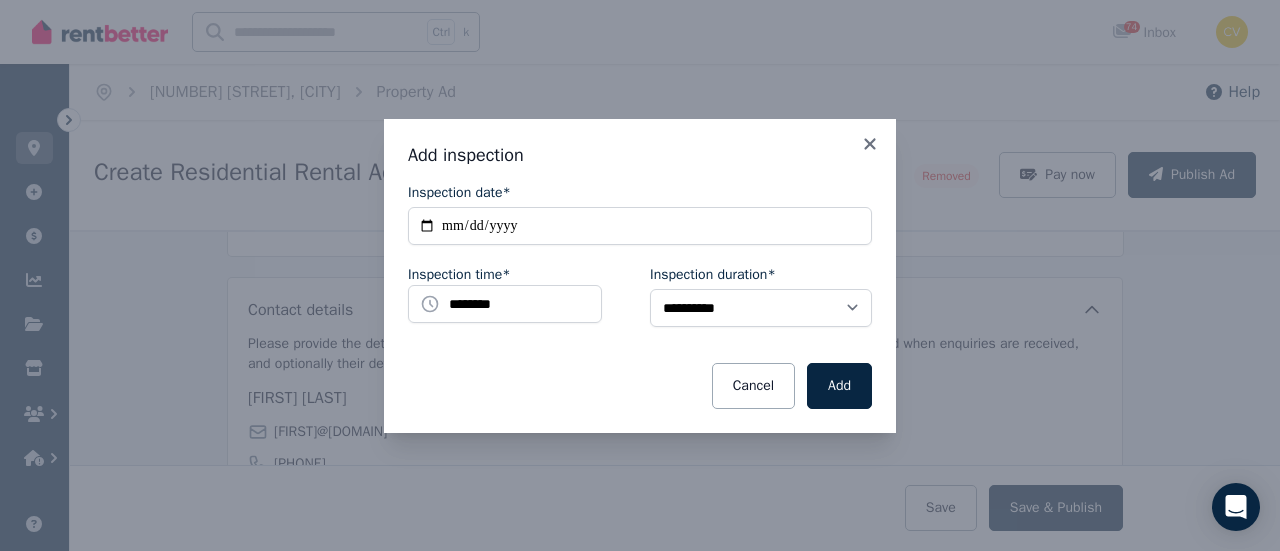 click on "Inspection date*" at bounding box center [640, 193] 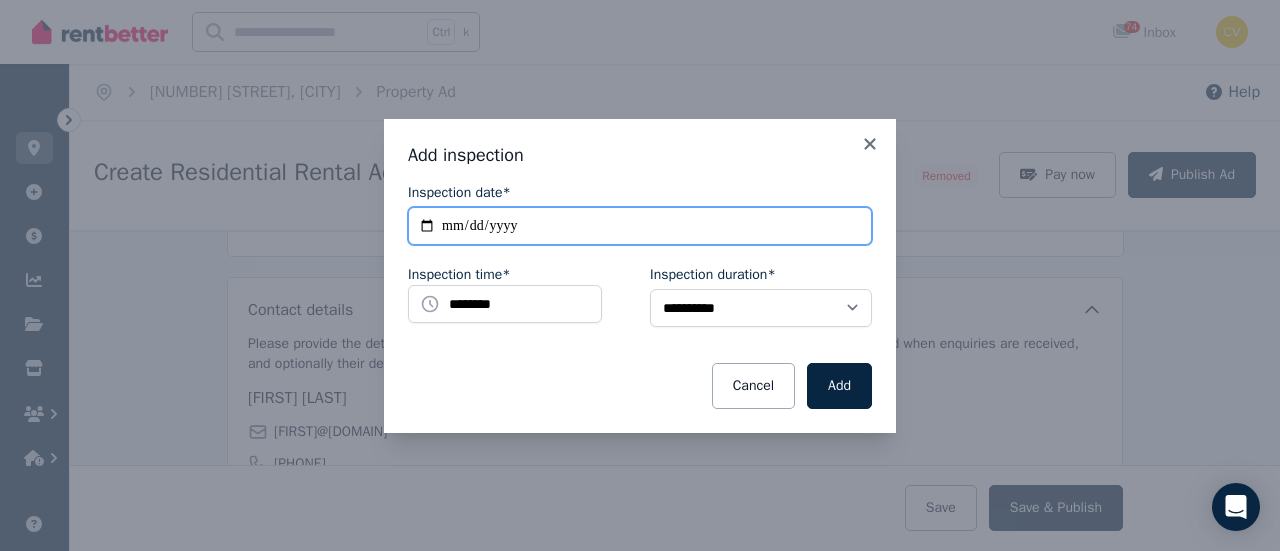 click on "**********" at bounding box center (640, 226) 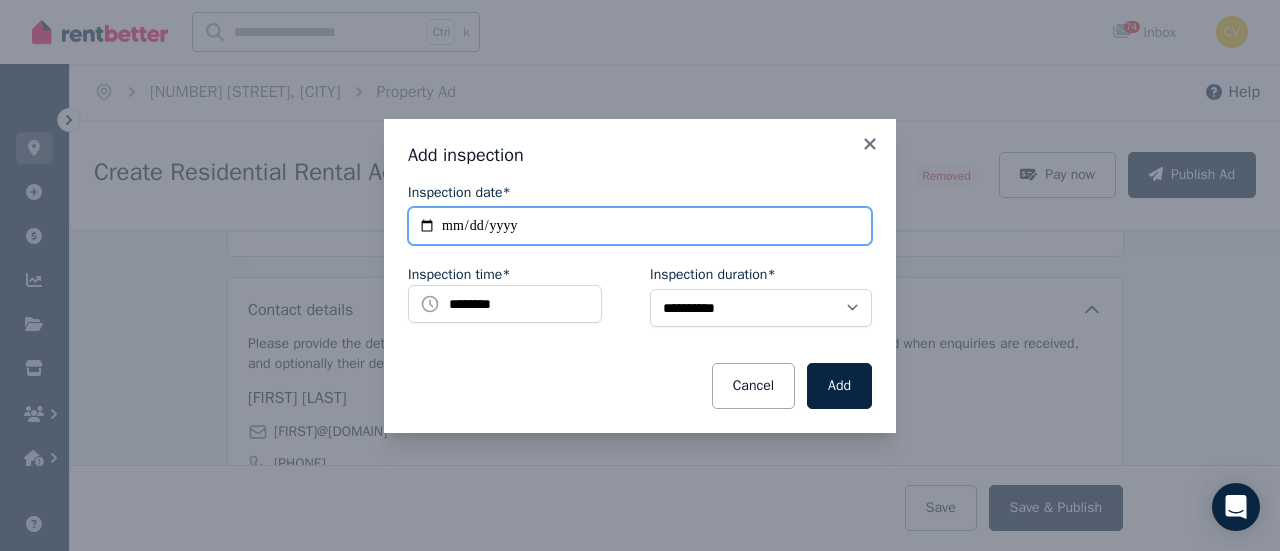 type on "**********" 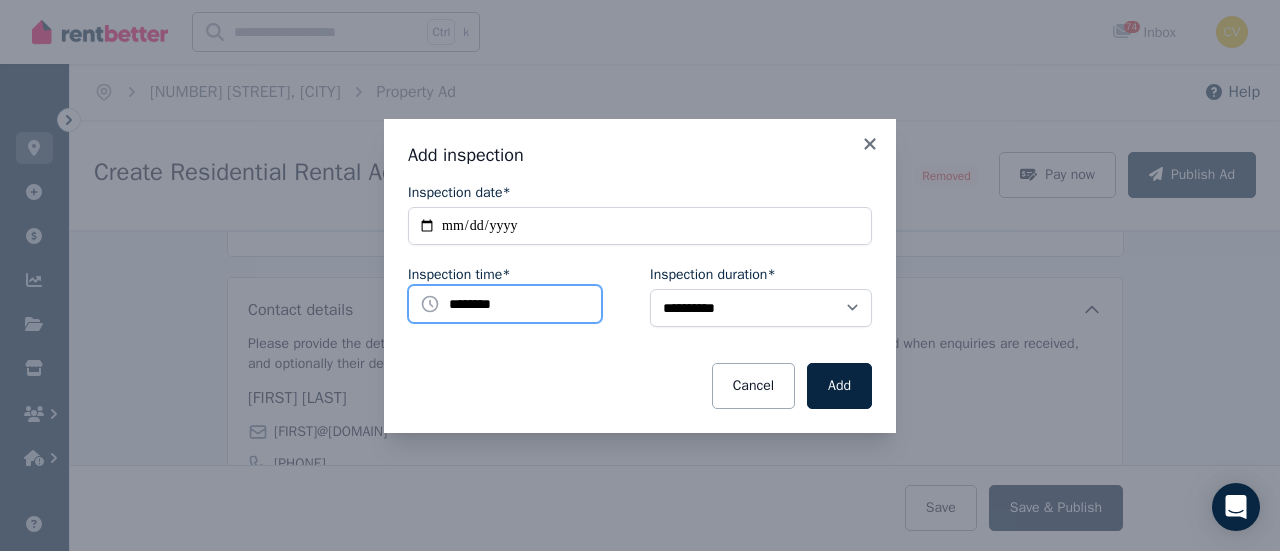 click on "********" at bounding box center [505, 304] 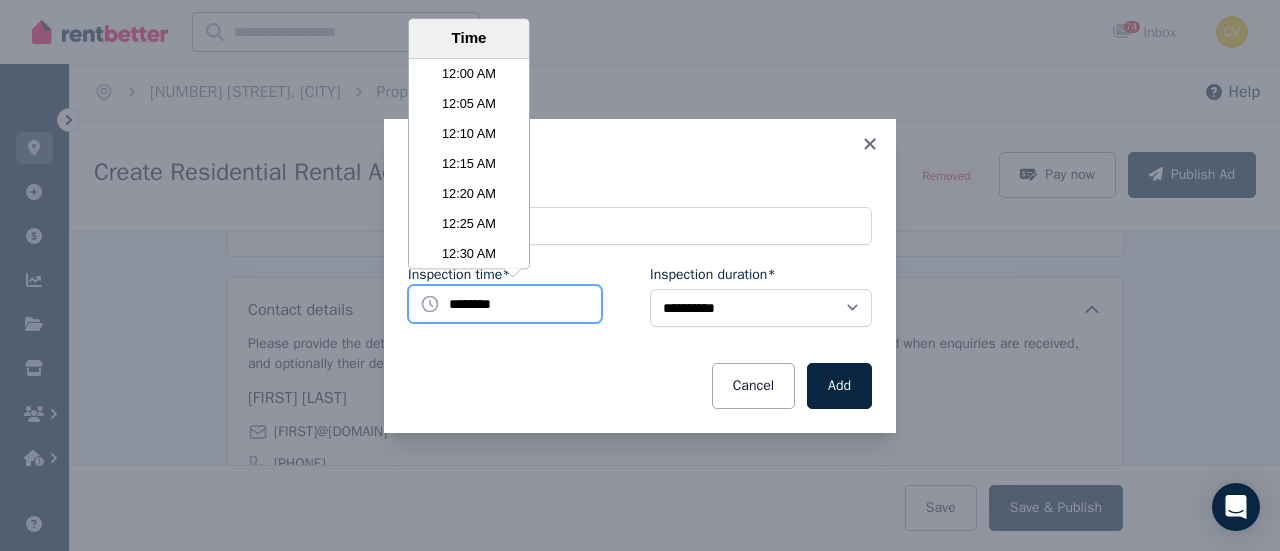 scroll, scrollTop: 3690, scrollLeft: 0, axis: vertical 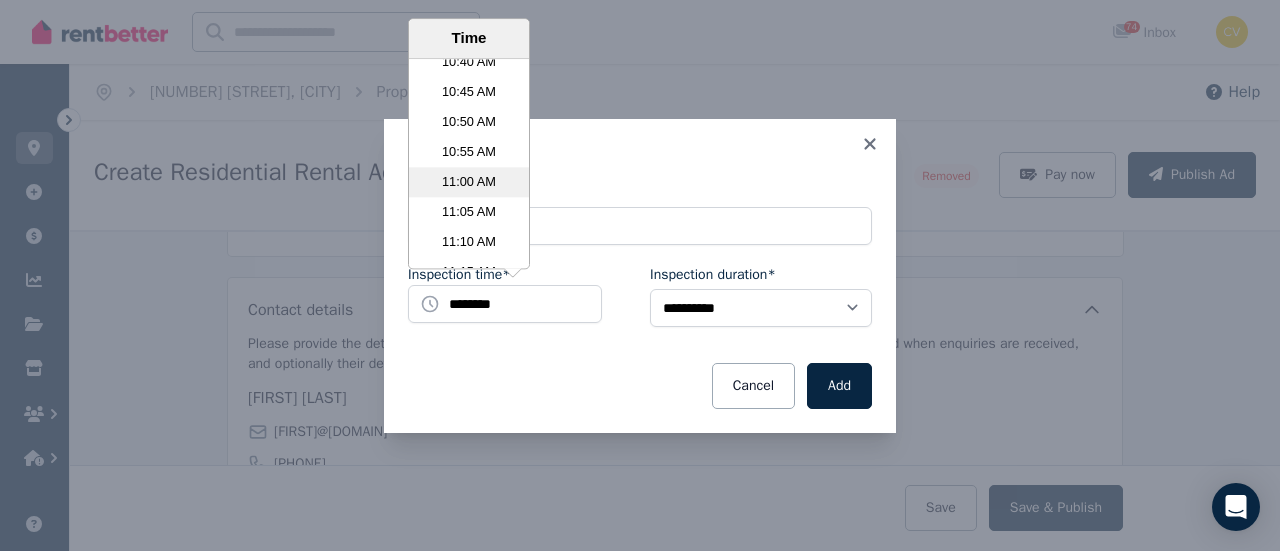 click on "11:00 AM" at bounding box center (469, 182) 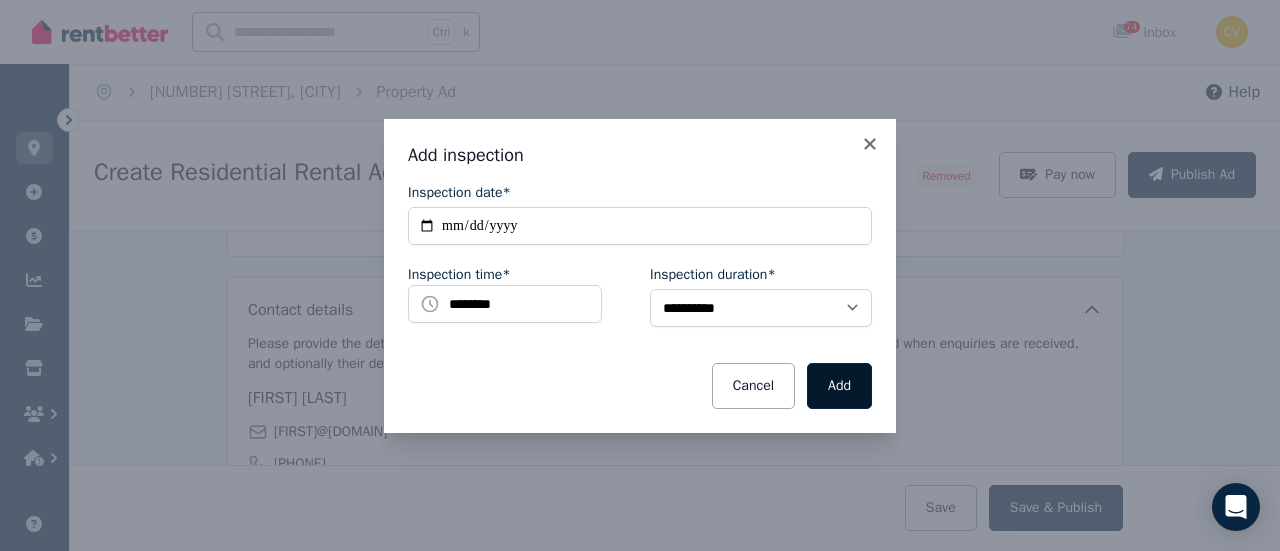click on "Add" at bounding box center [839, 386] 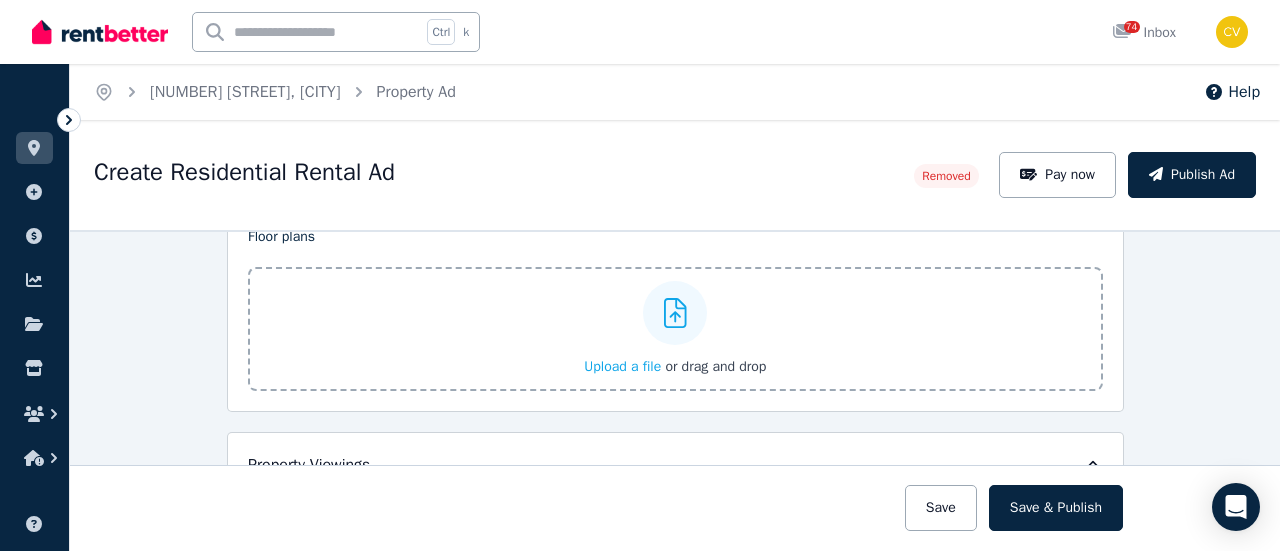 scroll, scrollTop: 3200, scrollLeft: 0, axis: vertical 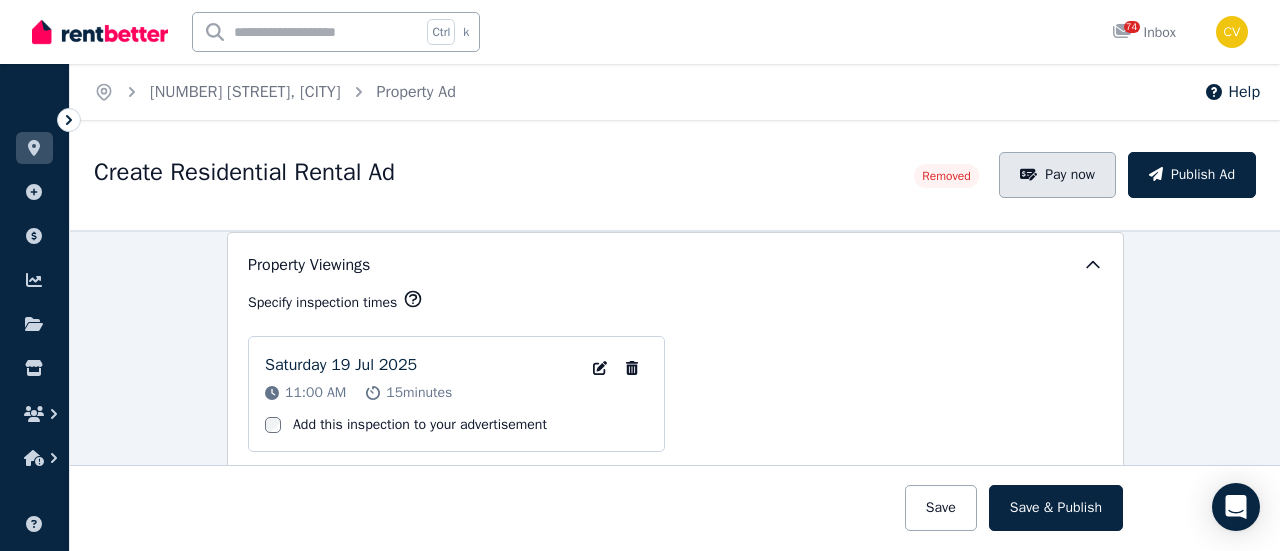 click on "Pay now" at bounding box center (1057, 175) 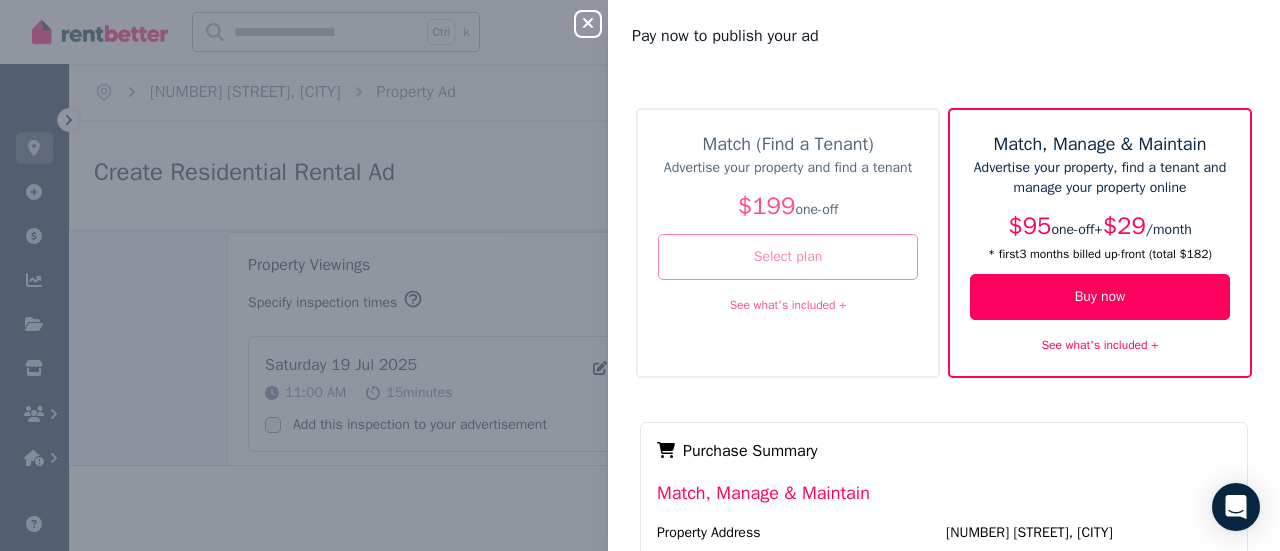 click on "Select plan" at bounding box center (788, 257) 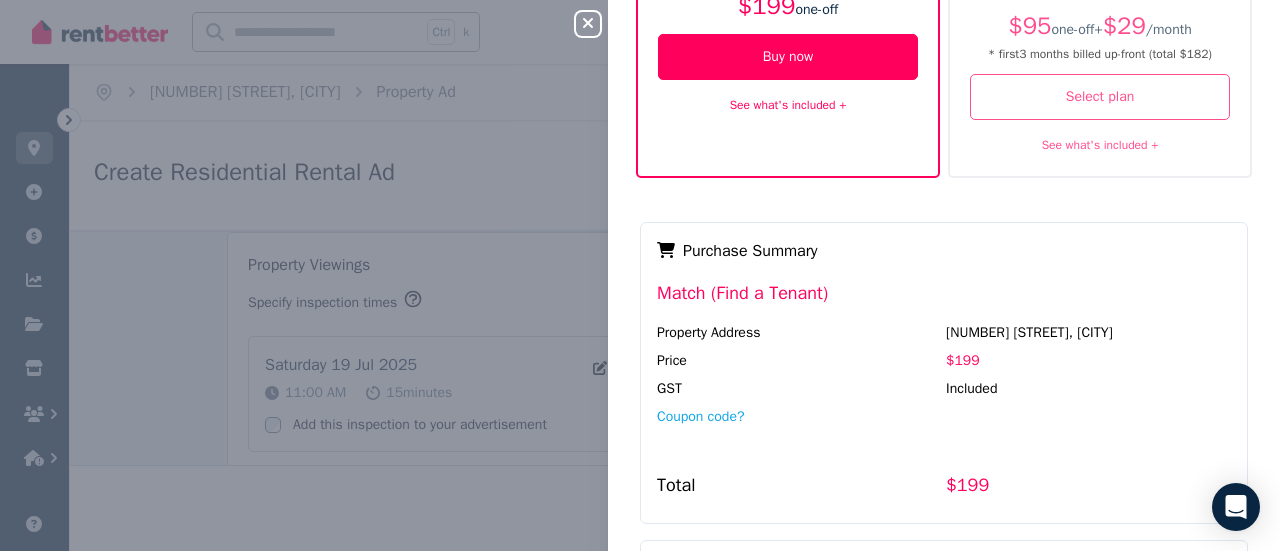 scroll, scrollTop: 500, scrollLeft: 0, axis: vertical 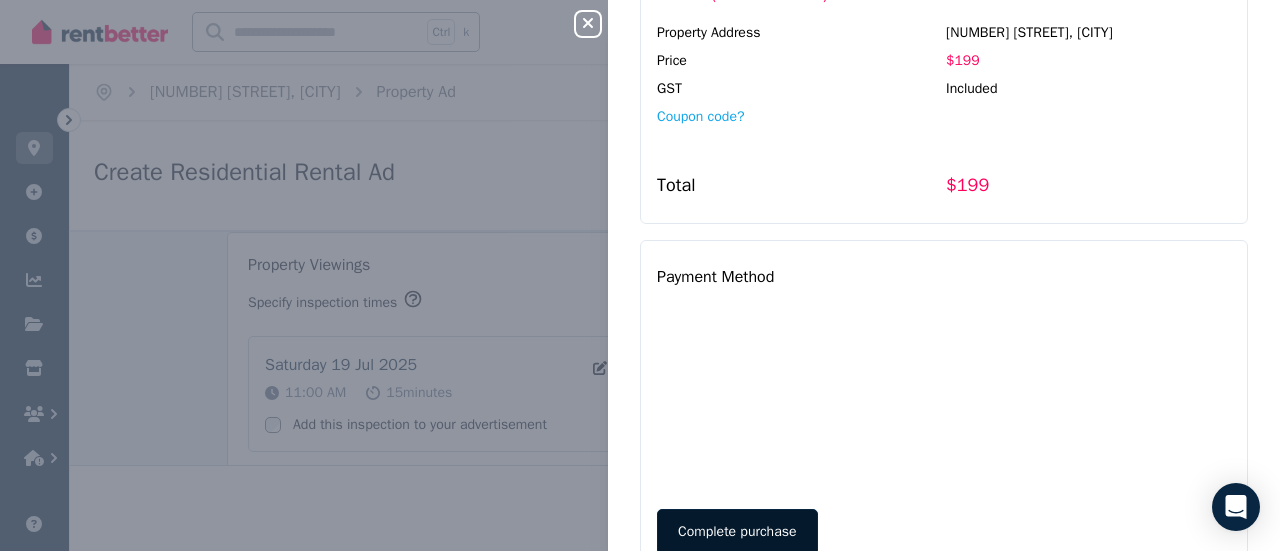 click on "Complete purchase" at bounding box center [737, 532] 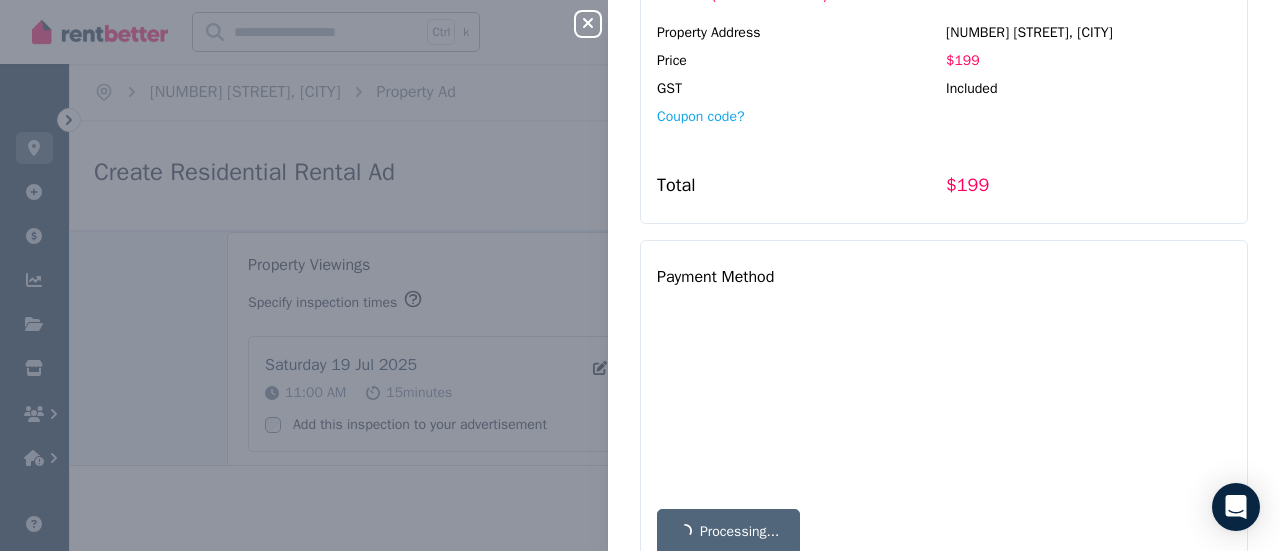 scroll, scrollTop: 0, scrollLeft: 0, axis: both 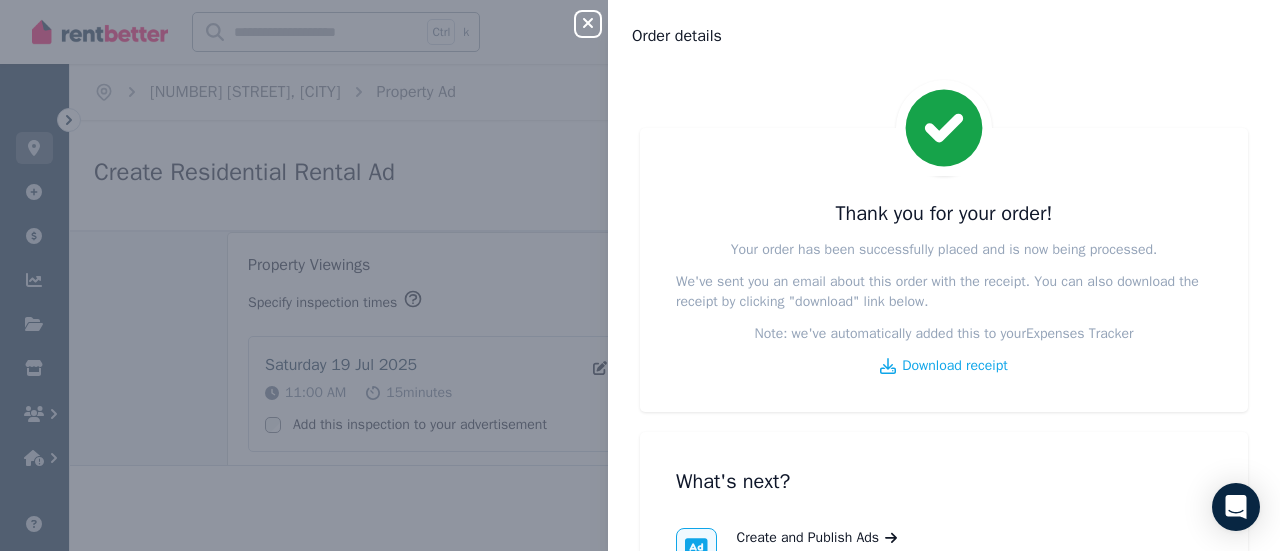 click 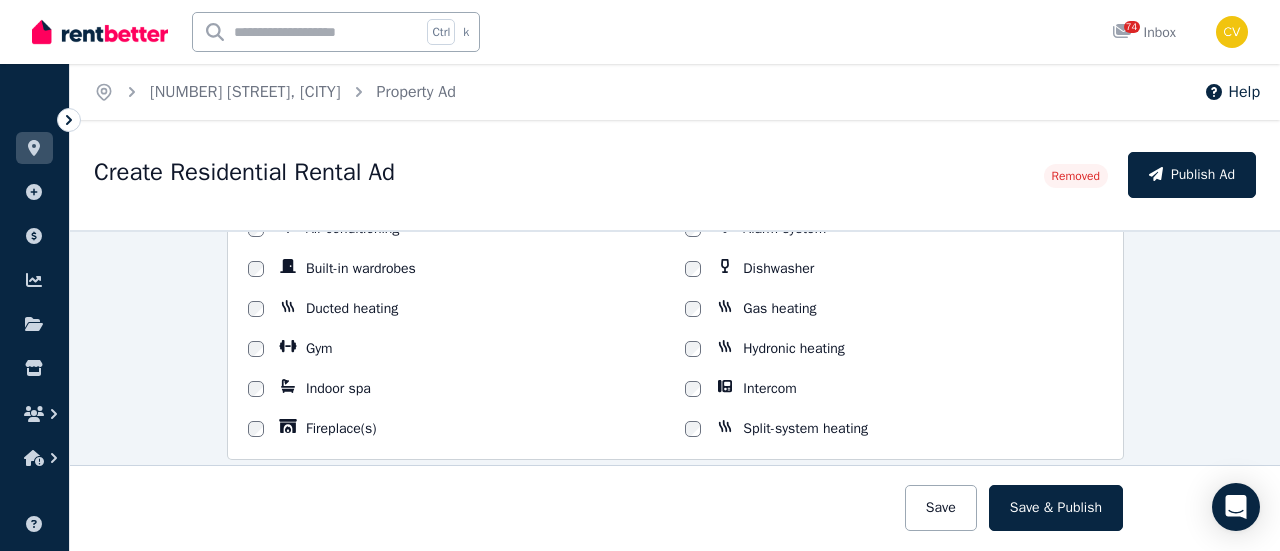 scroll, scrollTop: 1700, scrollLeft: 0, axis: vertical 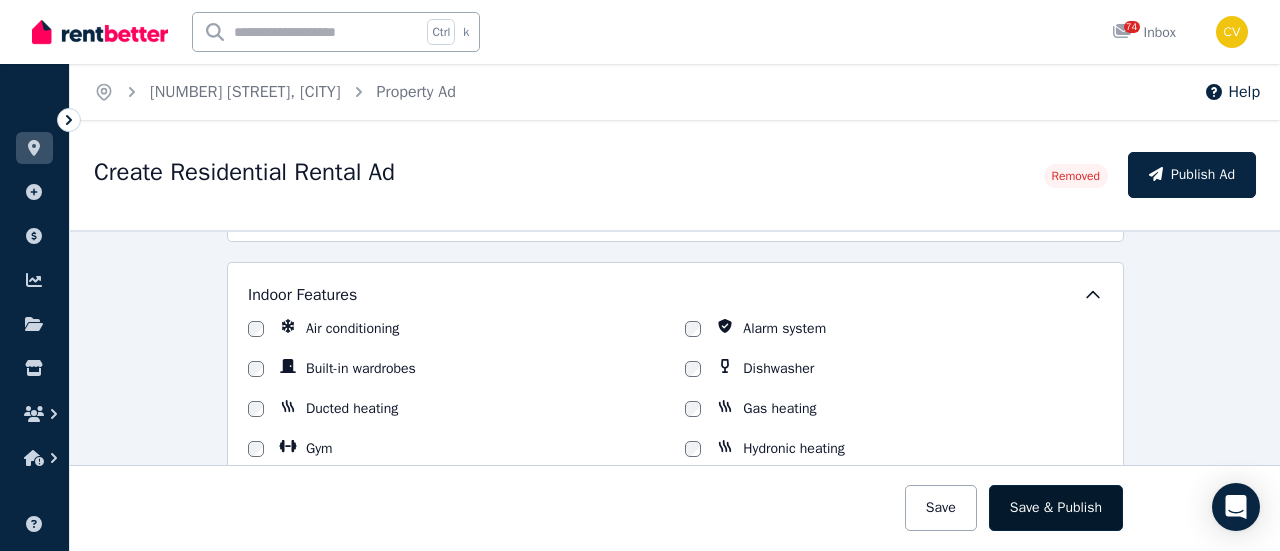 click on "Save & Publish" at bounding box center [1056, 508] 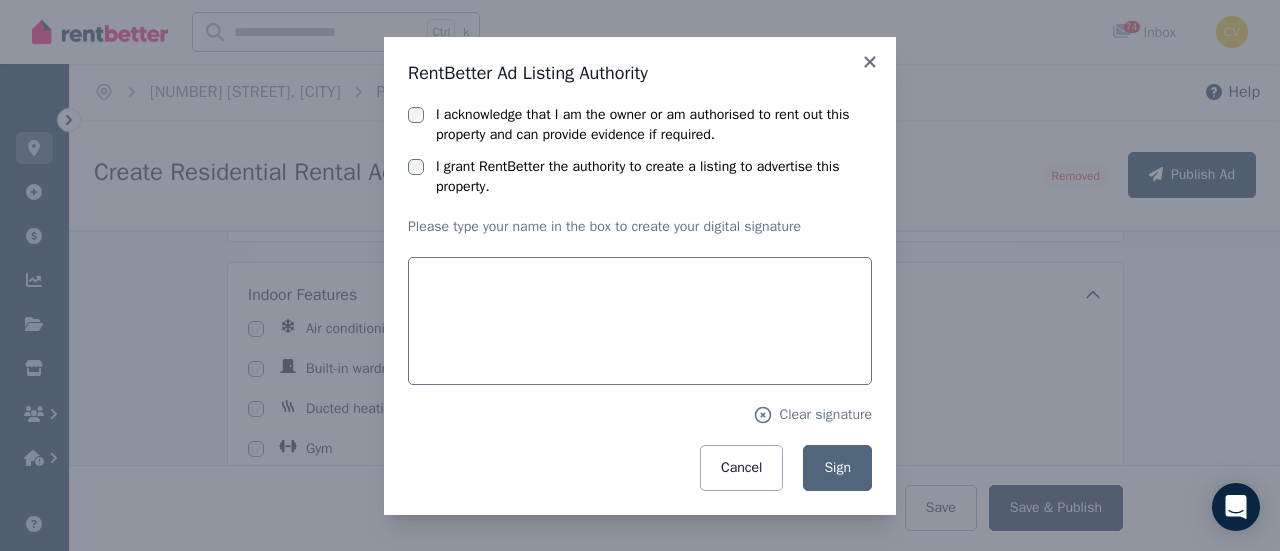 click on "I acknowledge that I am the owner or am authorised to rent out this property and can provide evidence if required." at bounding box center [654, 125] 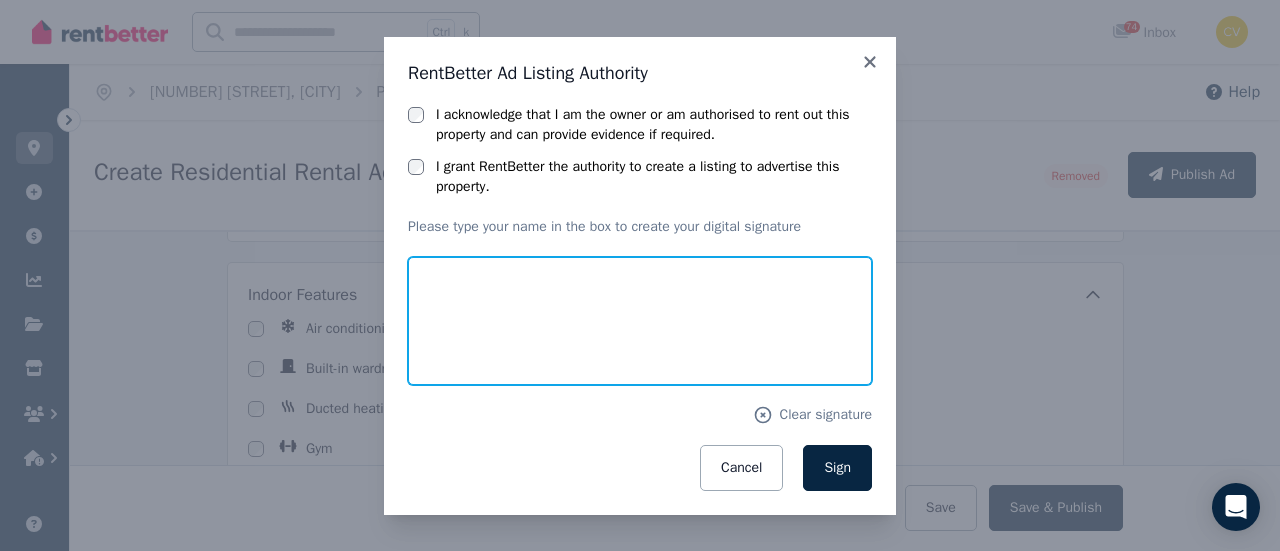 drag, startPoint x: 503, startPoint y: 286, endPoint x: 431, endPoint y: 347, distance: 94.36631 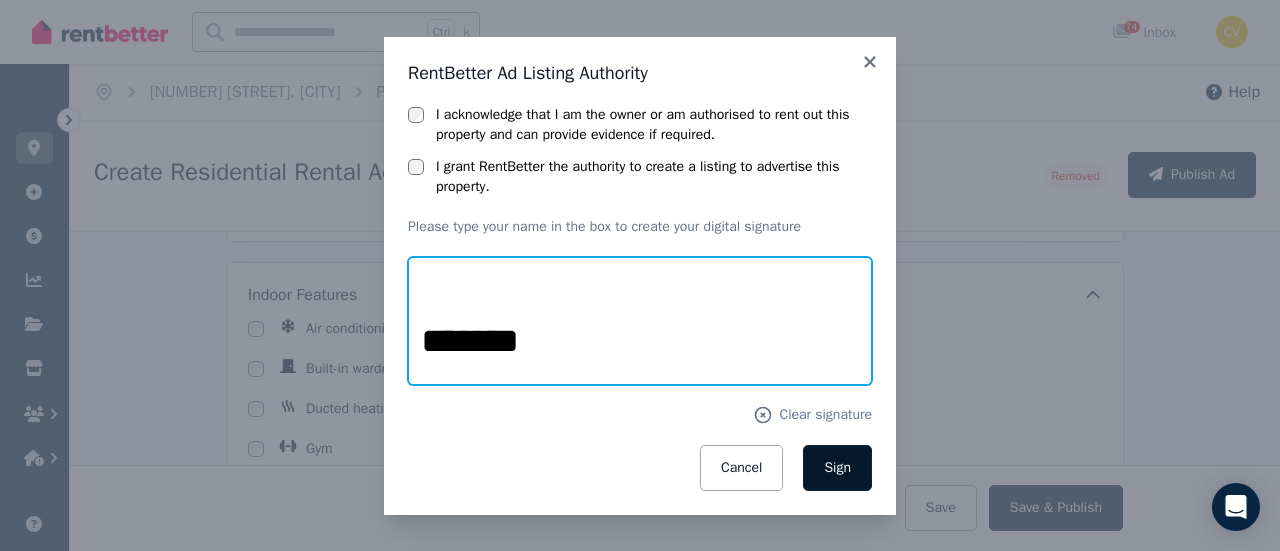 type on "*******" 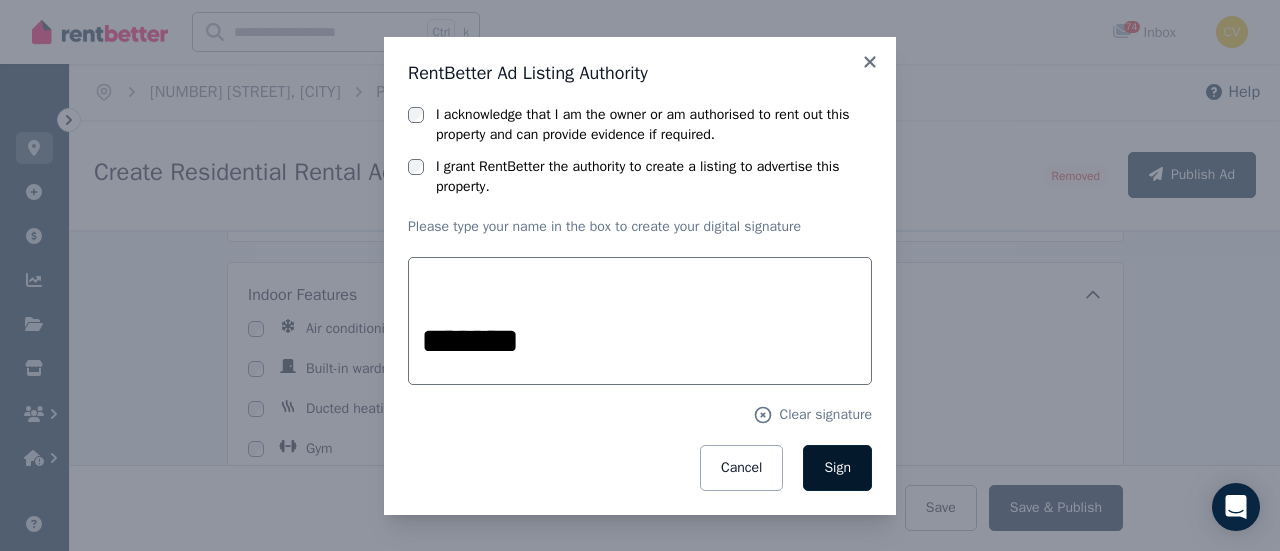 click on "Sign" at bounding box center [837, 467] 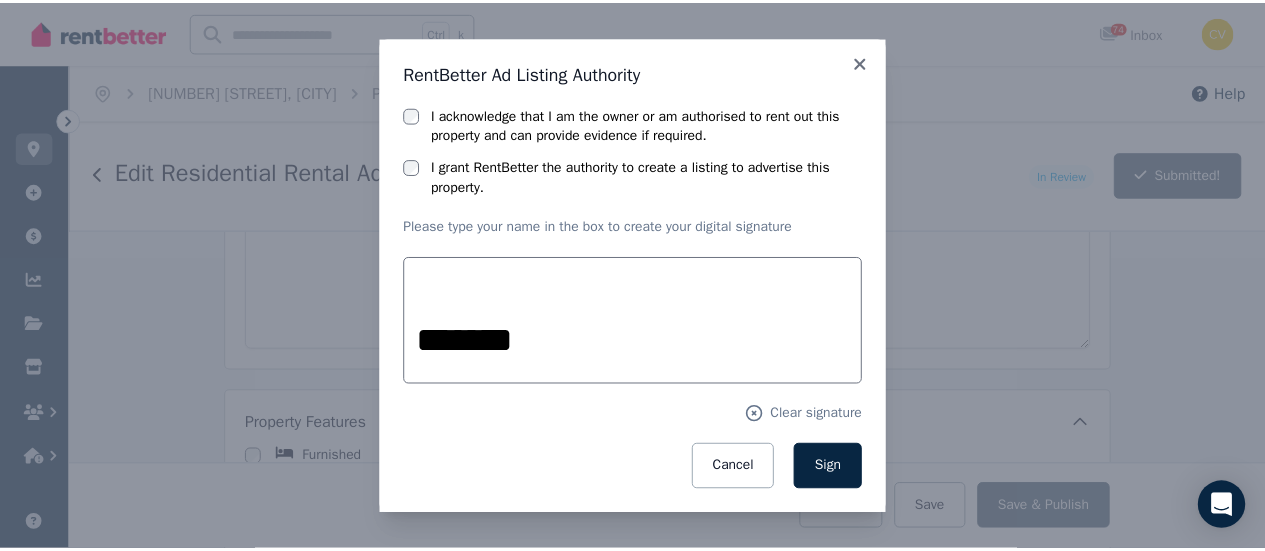 scroll, scrollTop: 1943, scrollLeft: 0, axis: vertical 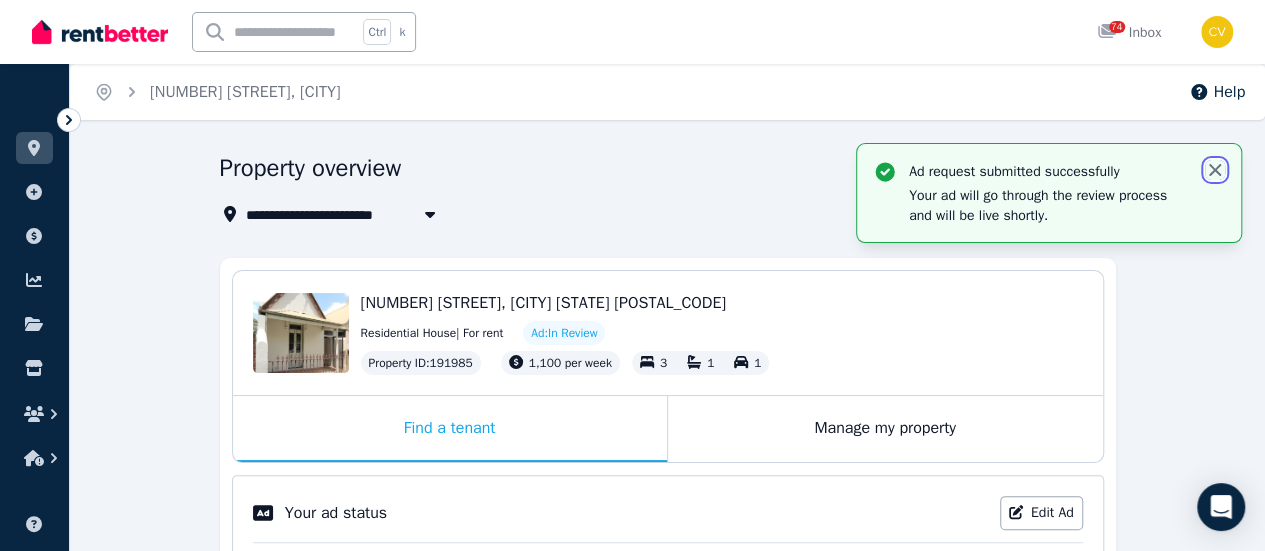 click 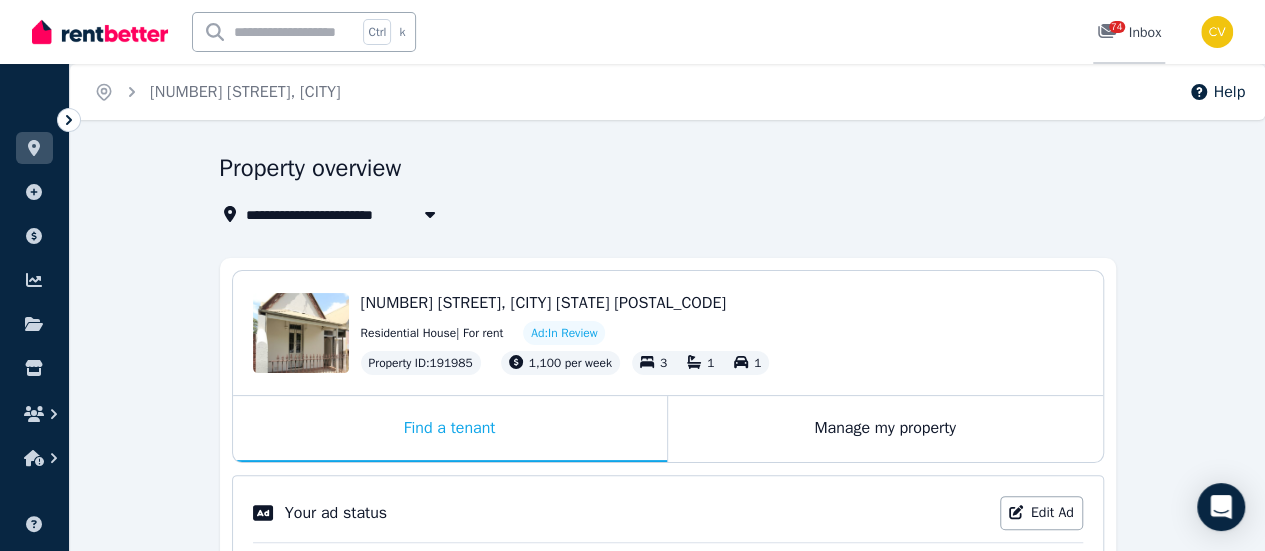 click on "74 Inbox" at bounding box center [1129, 33] 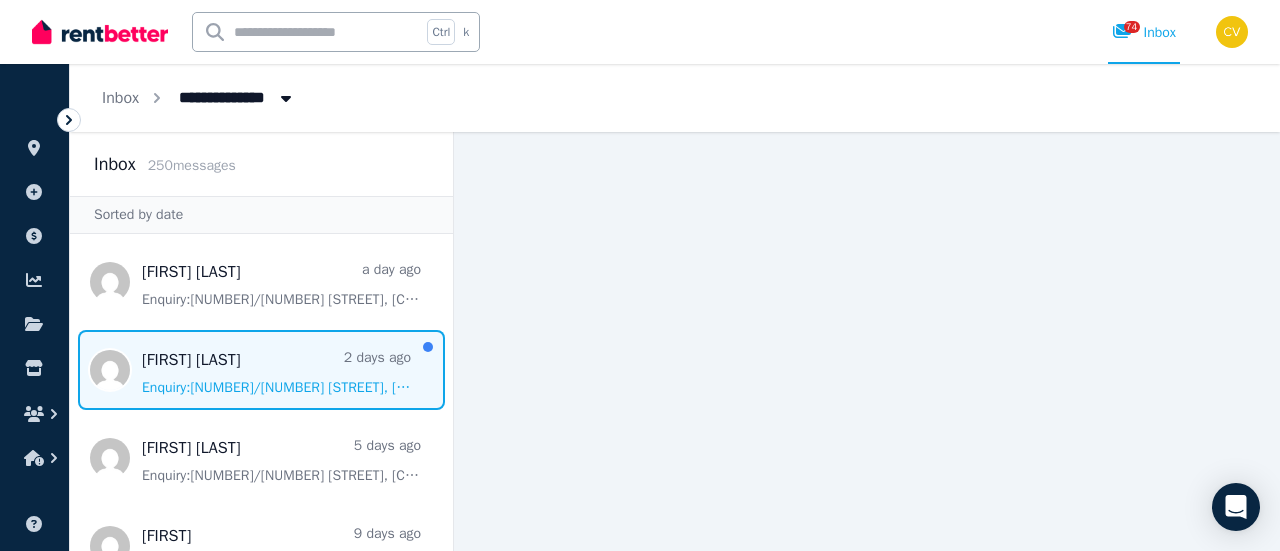 click at bounding box center (261, 370) 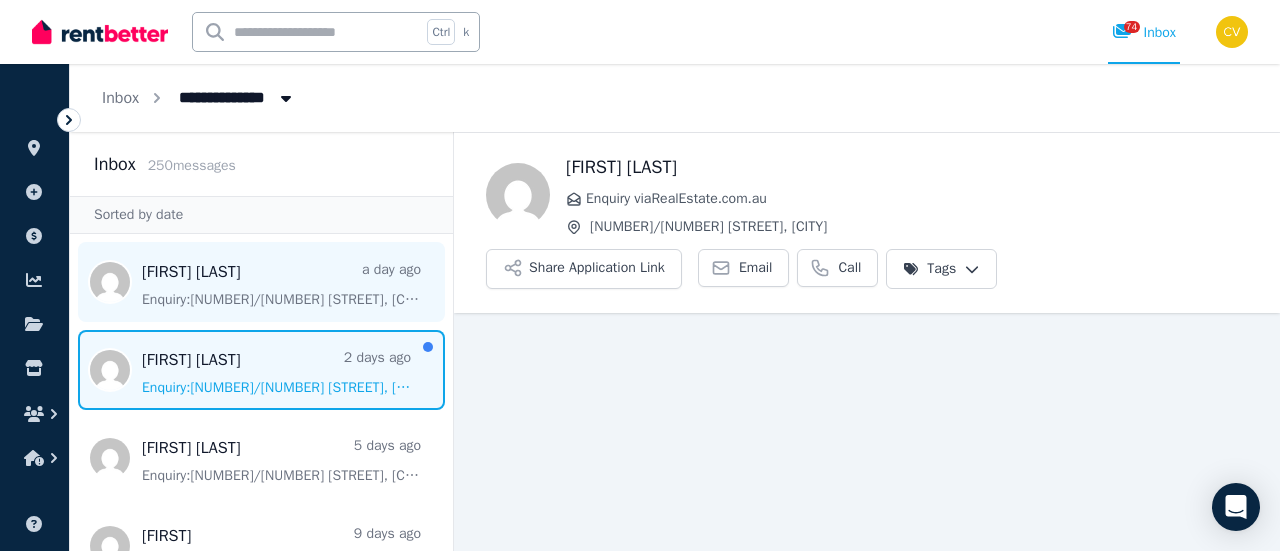 scroll, scrollTop: 100, scrollLeft: 0, axis: vertical 